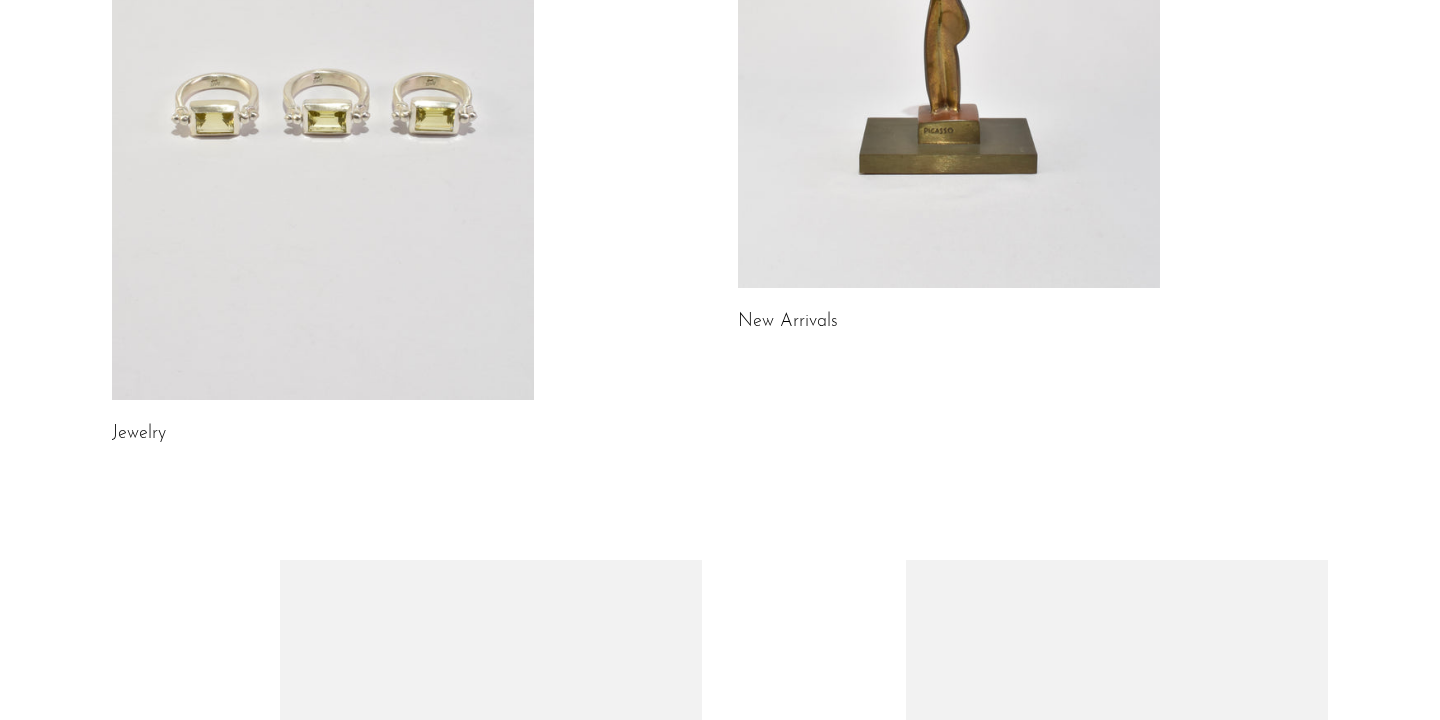 scroll, scrollTop: 453, scrollLeft: 0, axis: vertical 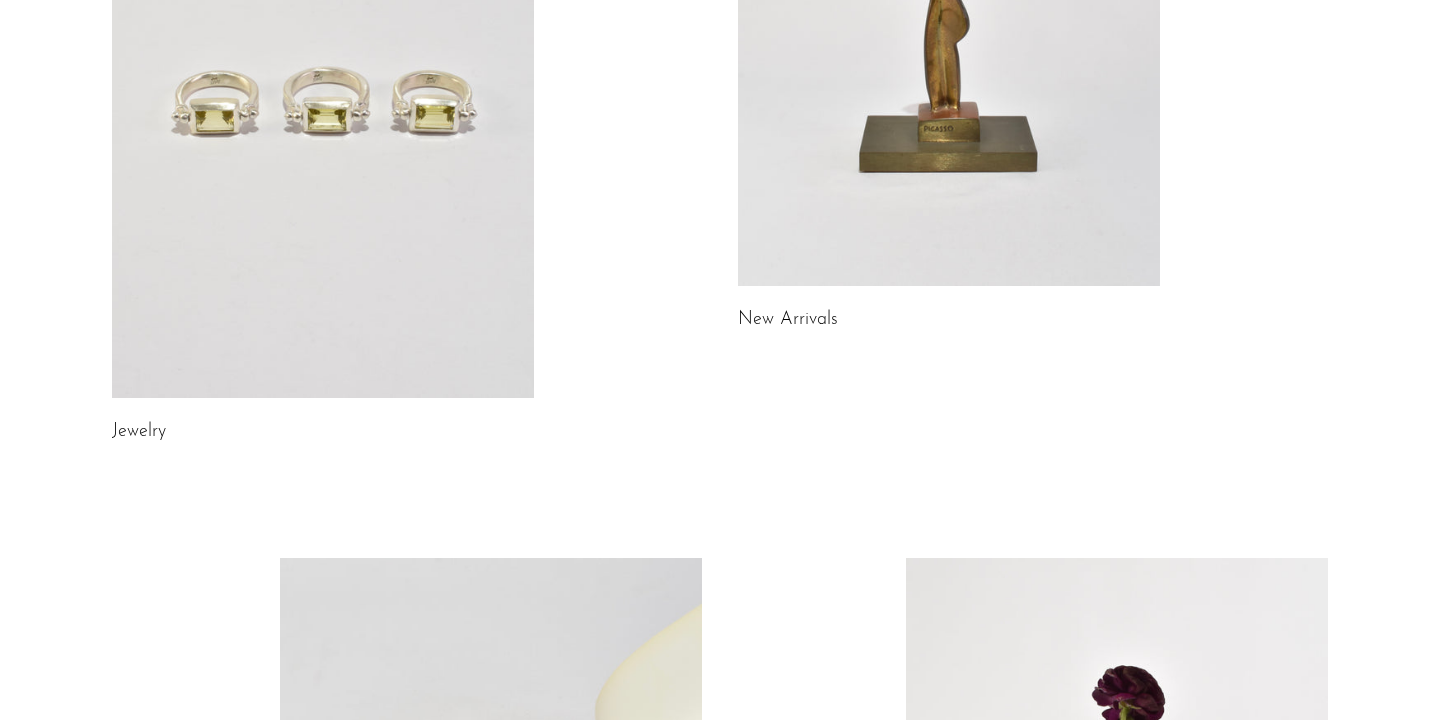 click on "Jewelry" at bounding box center (139, 432) 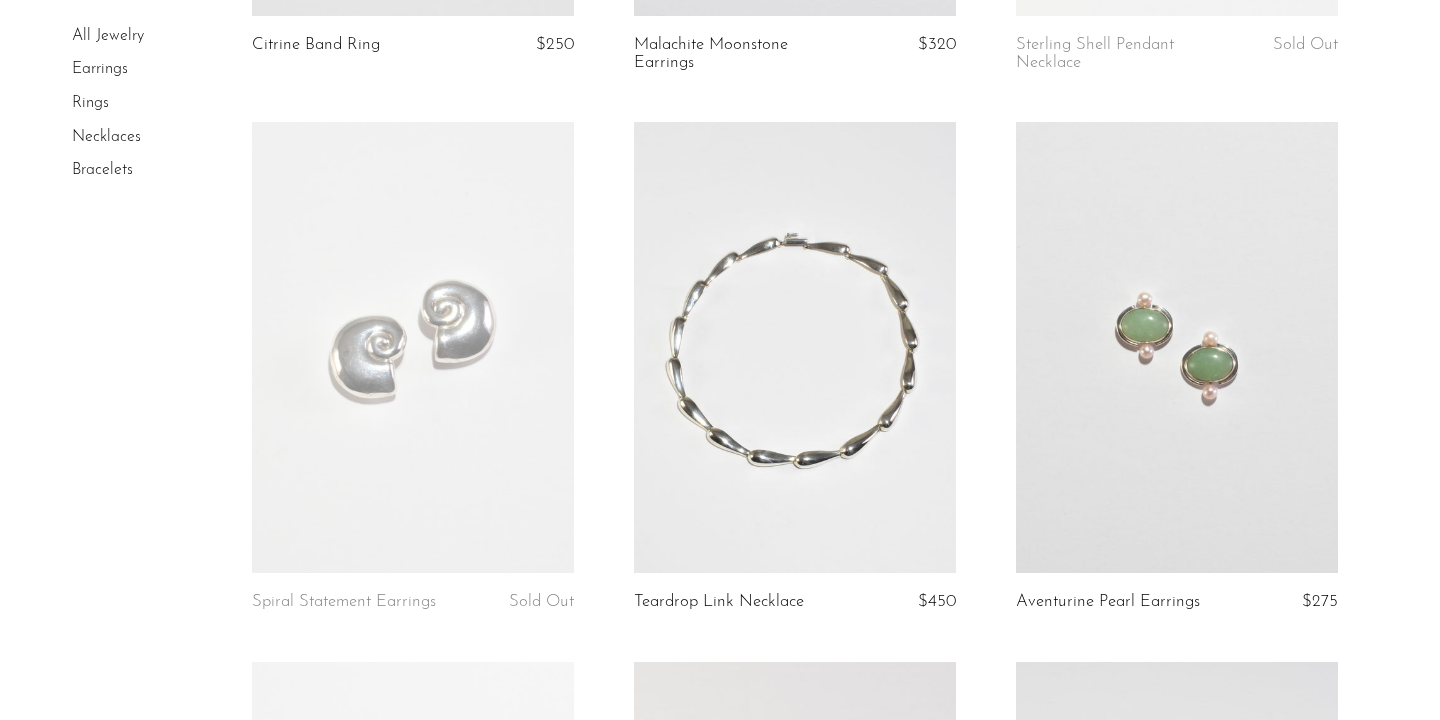 scroll, scrollTop: 621, scrollLeft: 0, axis: vertical 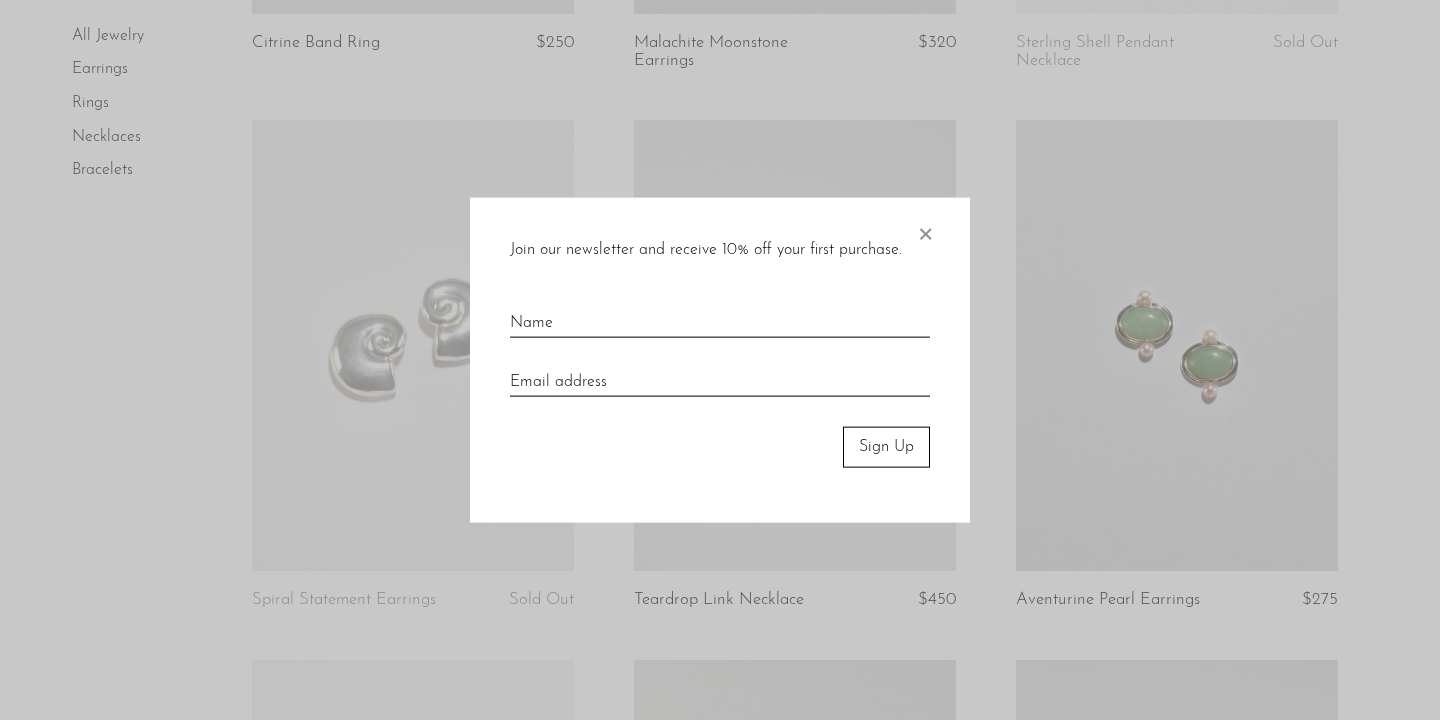 click on "×" at bounding box center (925, 230) 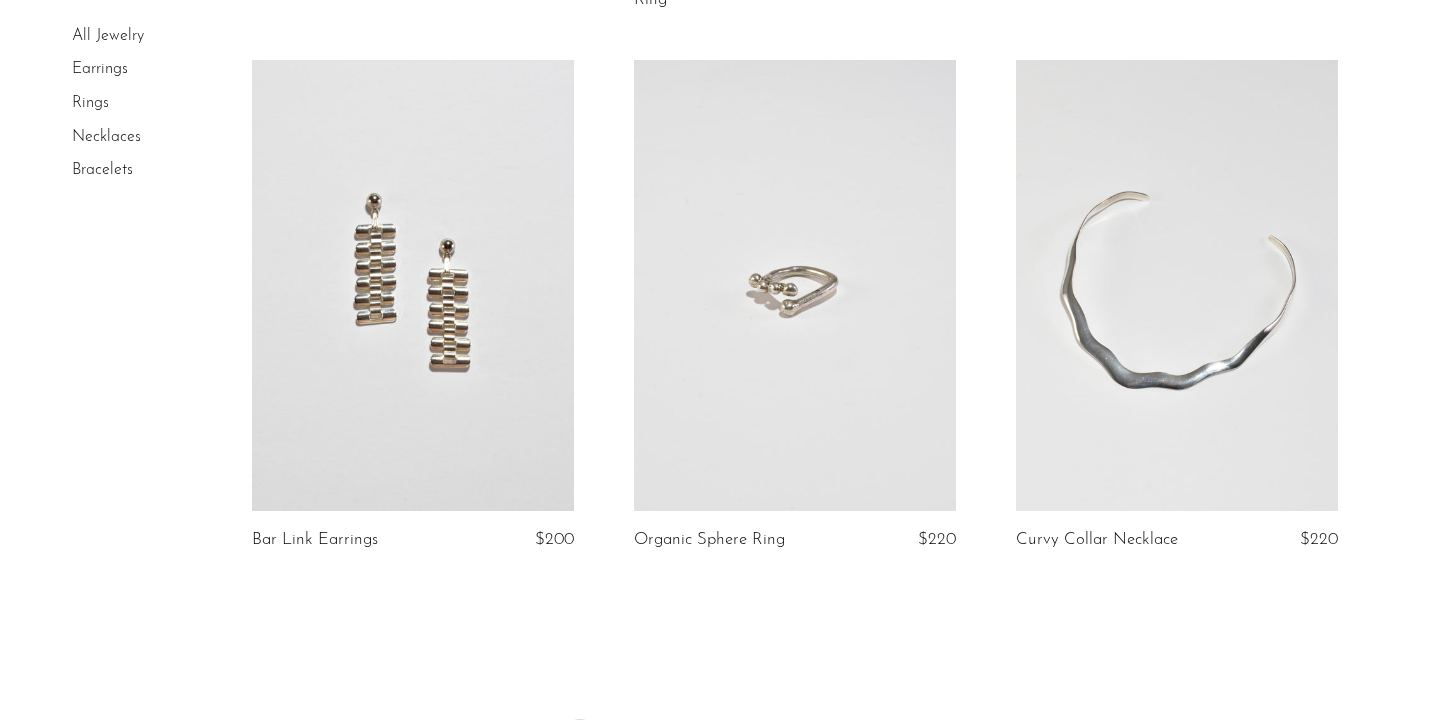 scroll, scrollTop: 6249, scrollLeft: 0, axis: vertical 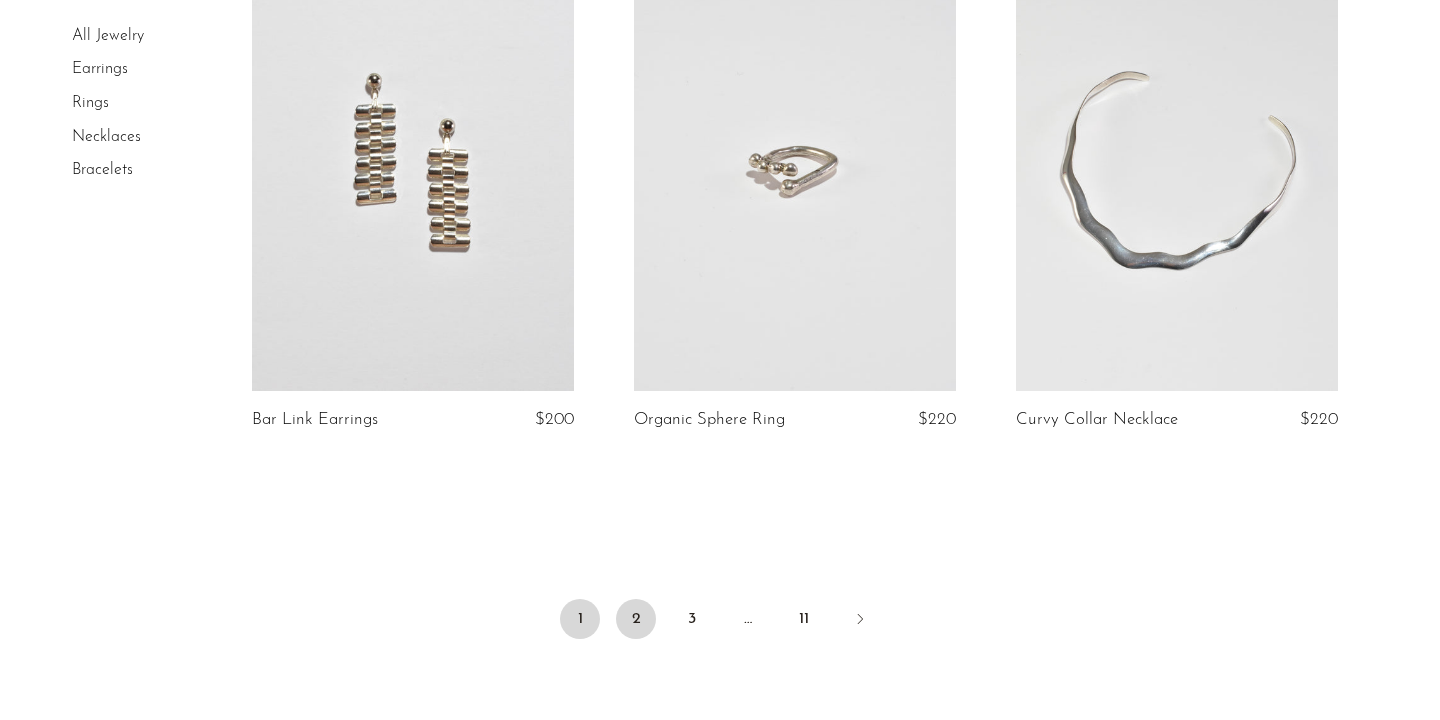 click on "2" at bounding box center (636, 619) 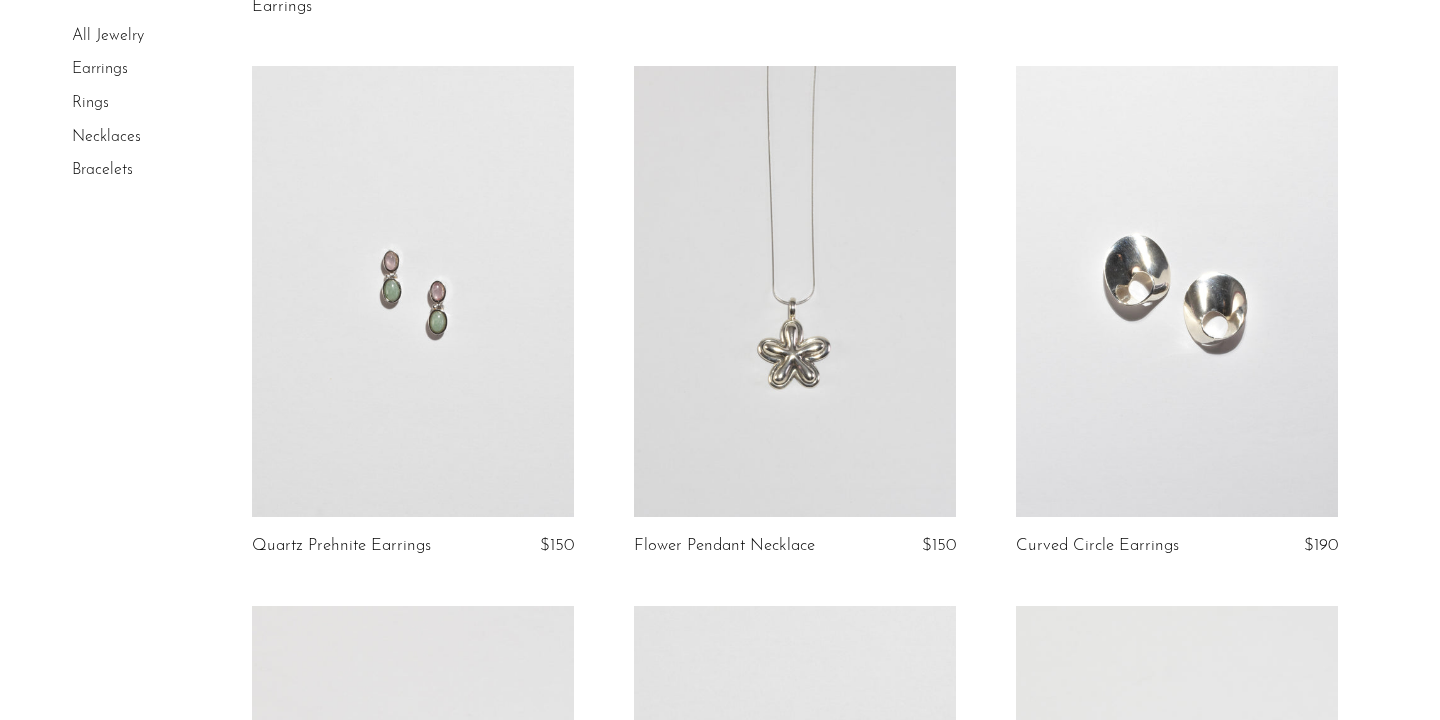 scroll, scrollTop: 5108, scrollLeft: 0, axis: vertical 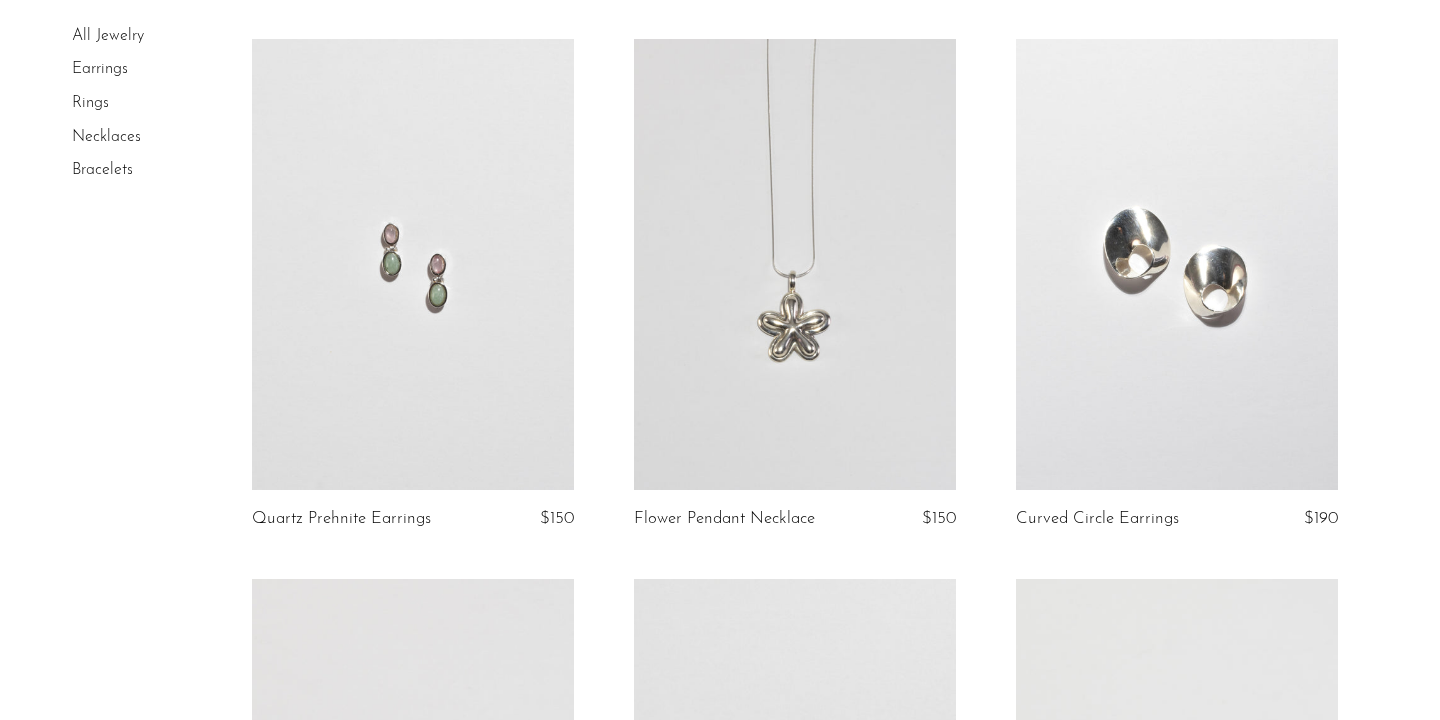 click on "Quartz Prehnite Earrings" at bounding box center [341, 519] 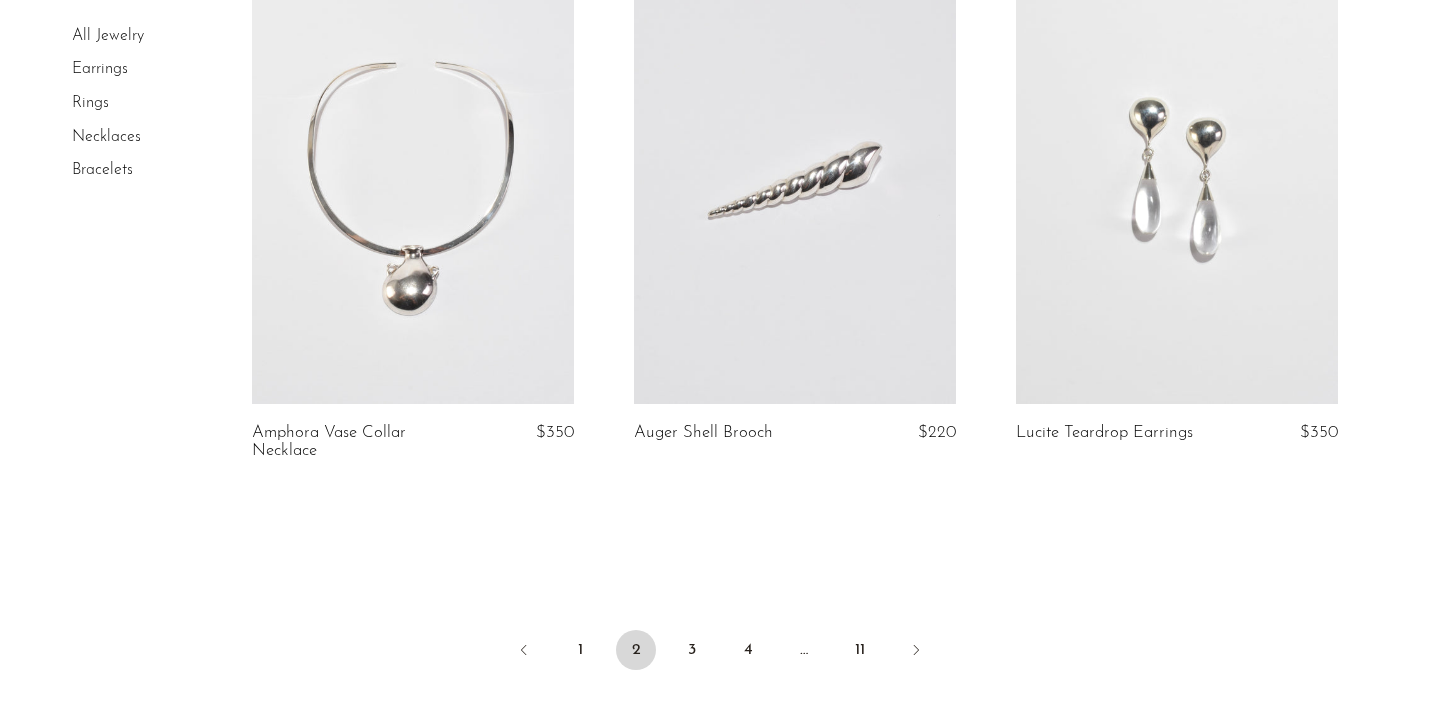 scroll, scrollTop: 6275, scrollLeft: 0, axis: vertical 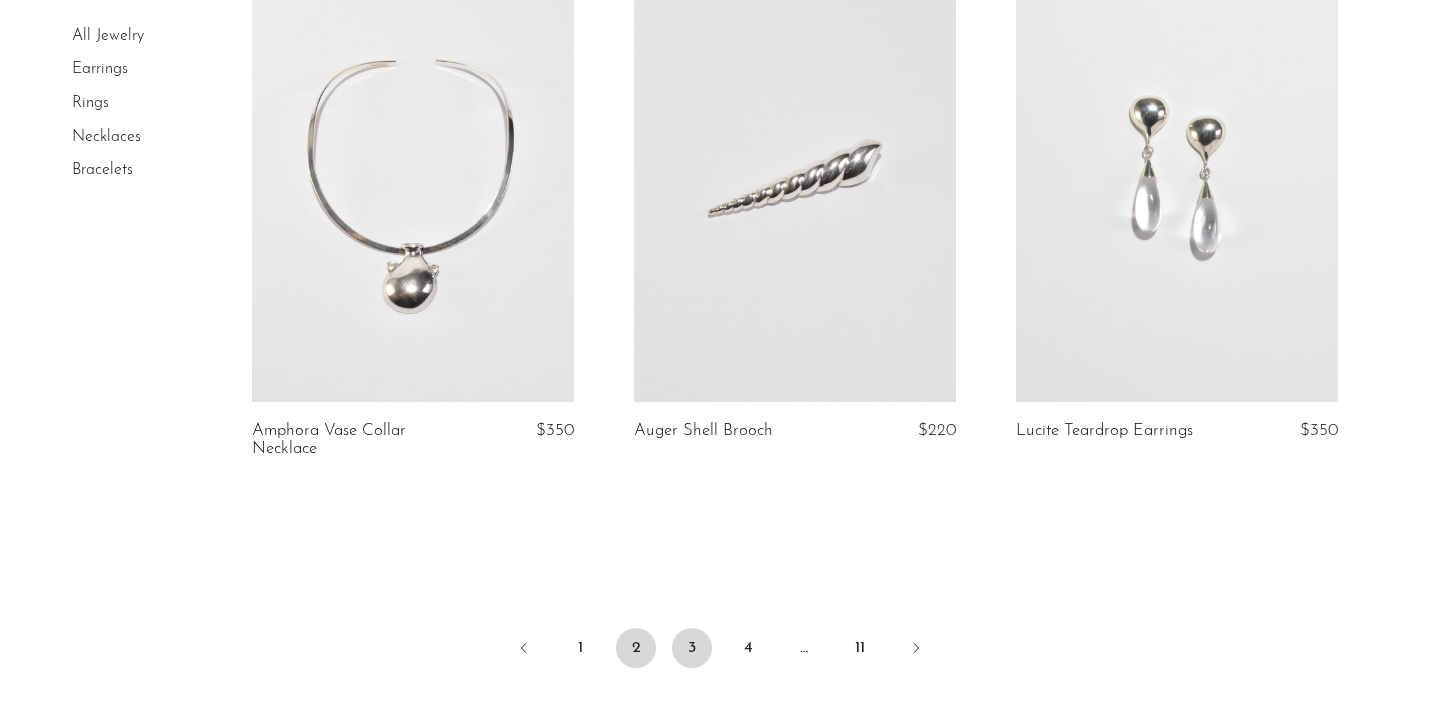 click on "3" at bounding box center [692, 648] 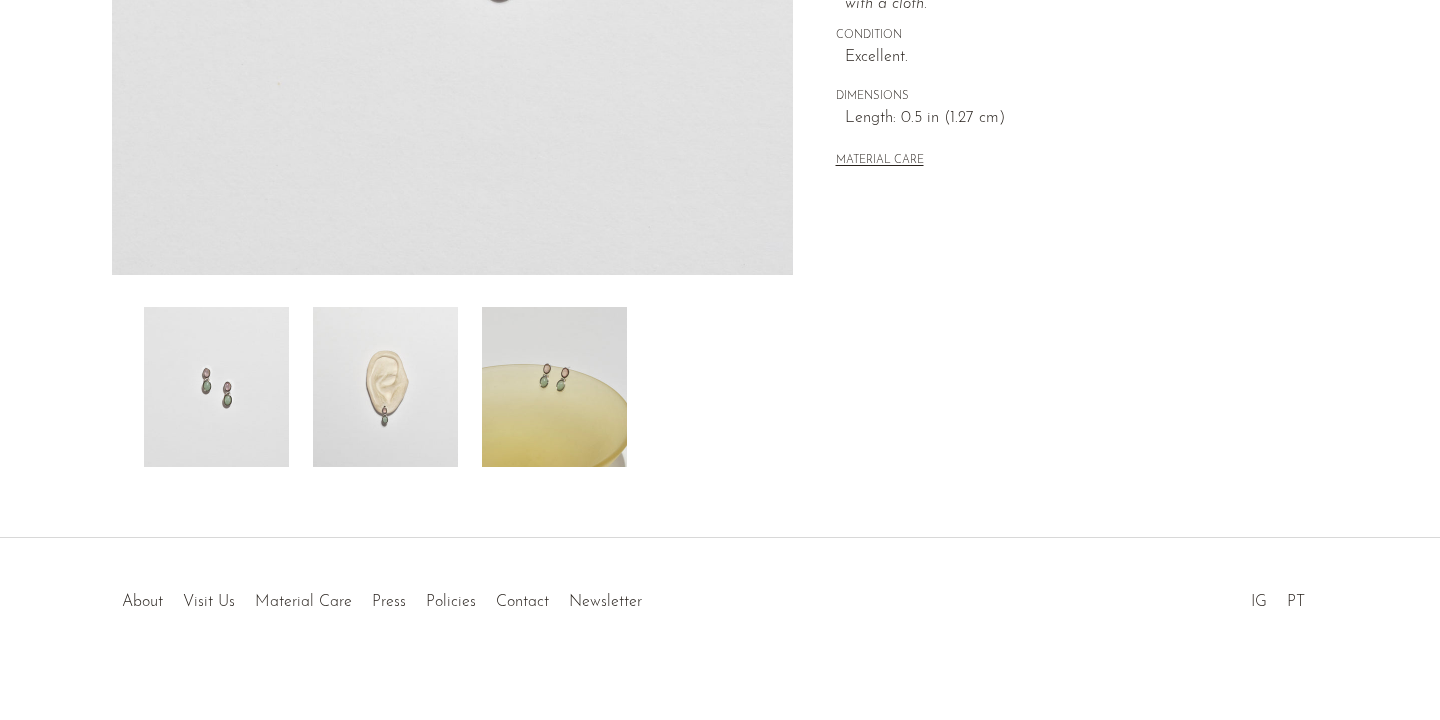 scroll, scrollTop: 582, scrollLeft: 0, axis: vertical 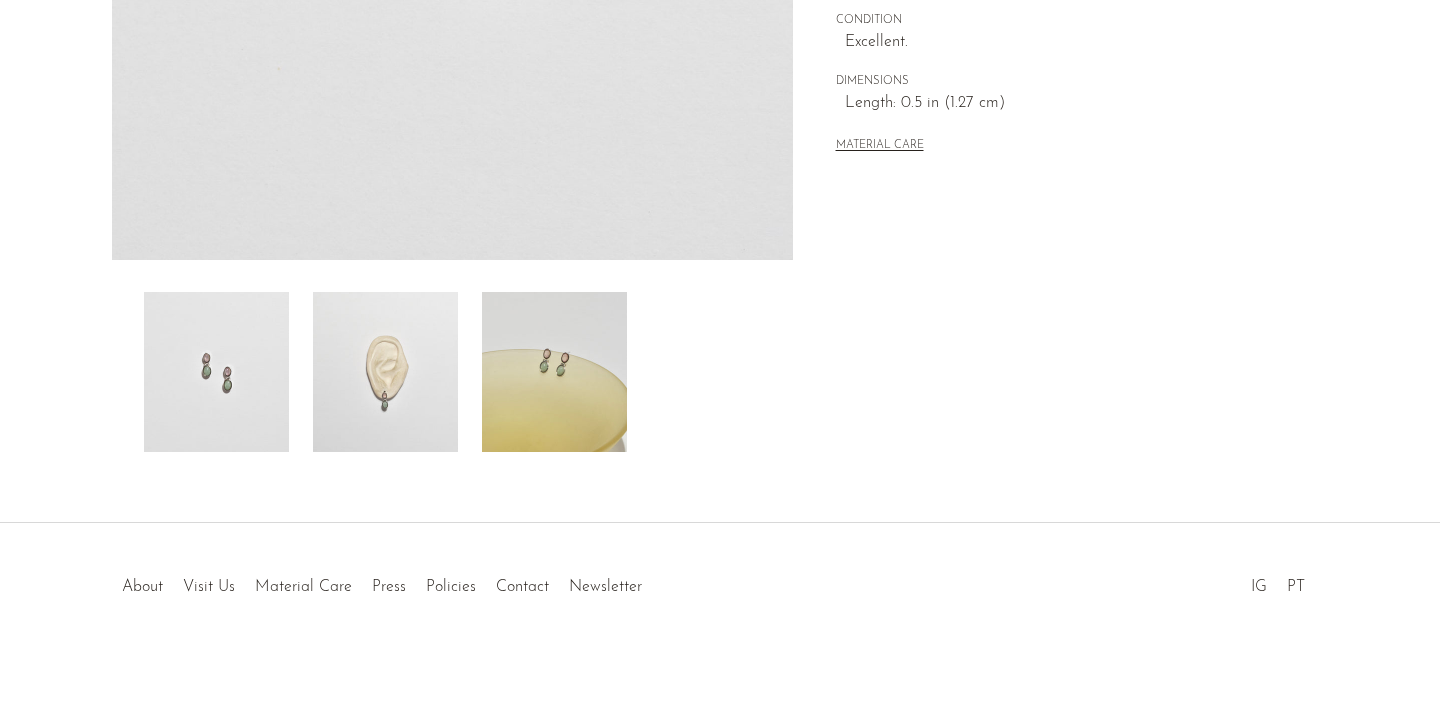 click at bounding box center [385, 372] 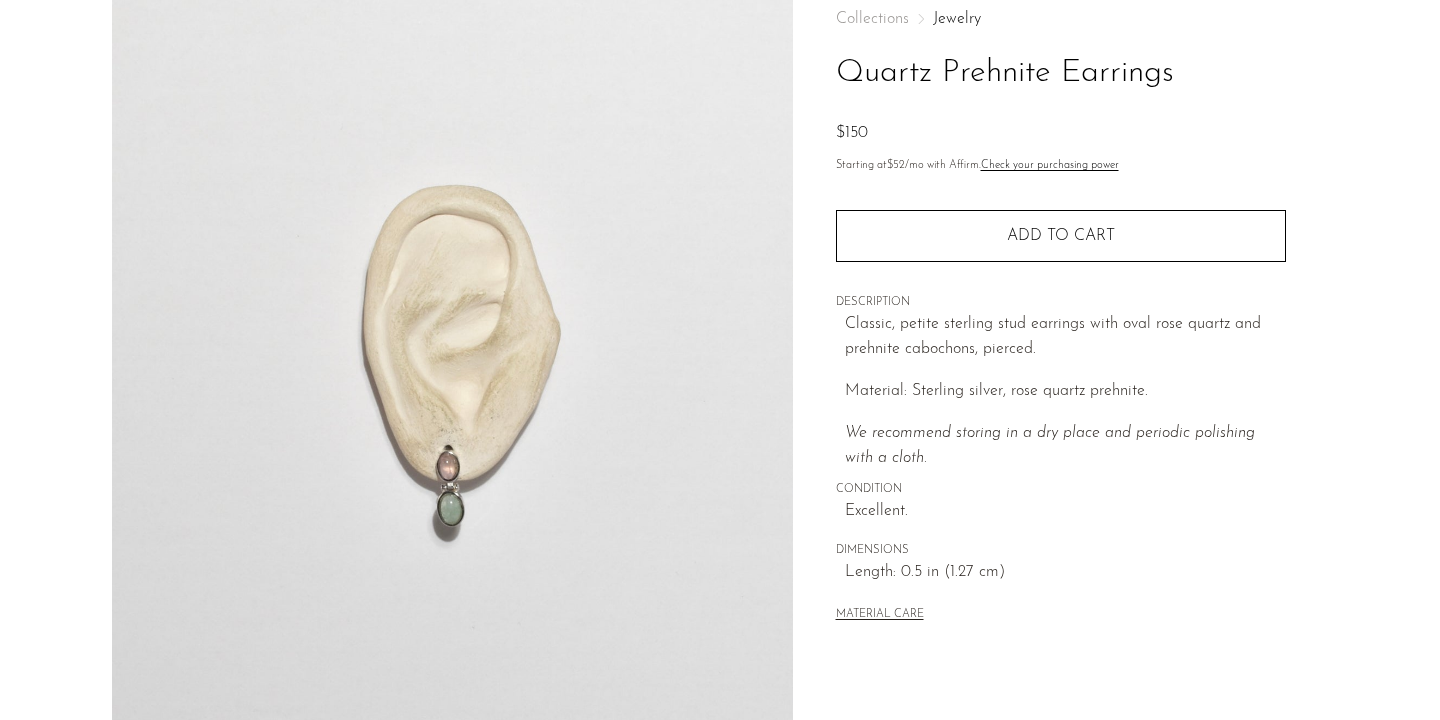 scroll, scrollTop: 116, scrollLeft: 0, axis: vertical 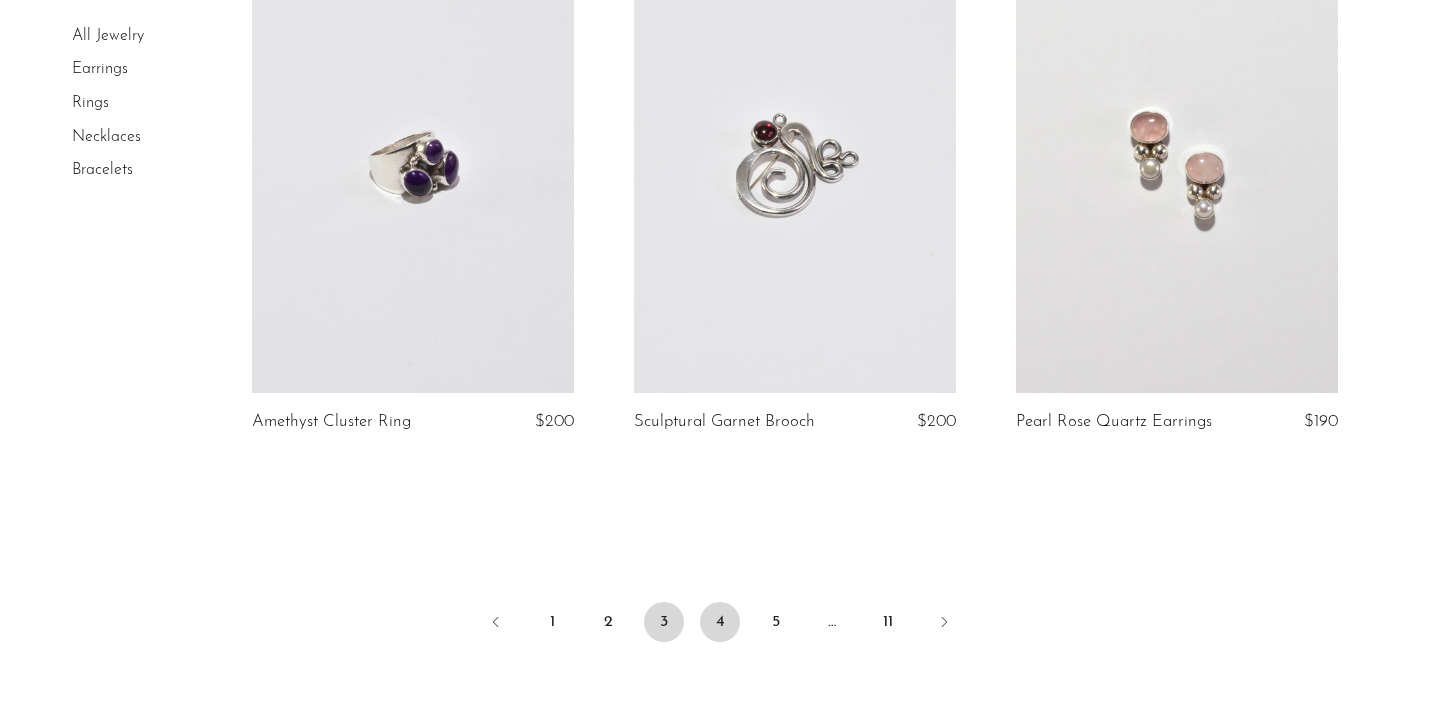 click on "4" at bounding box center (720, 622) 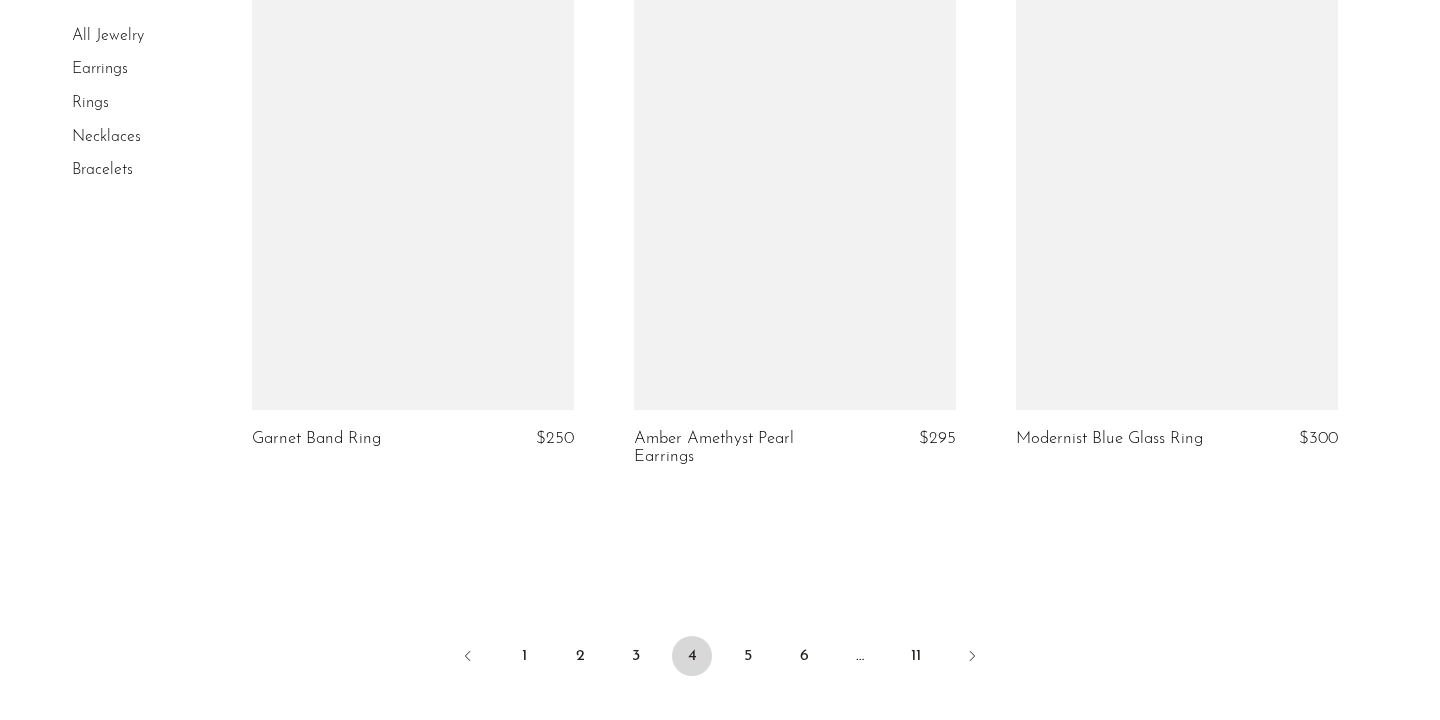 scroll, scrollTop: 6276, scrollLeft: 0, axis: vertical 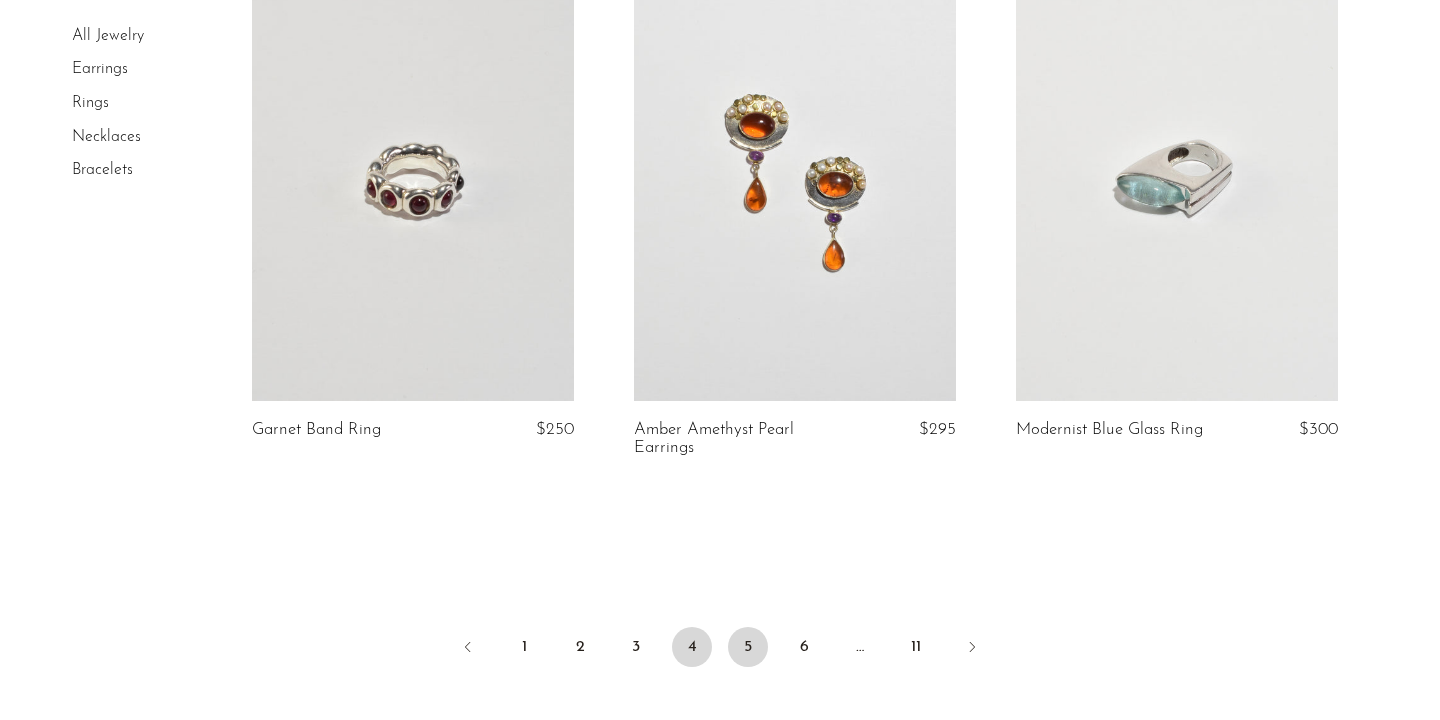 click on "5" at bounding box center (748, 647) 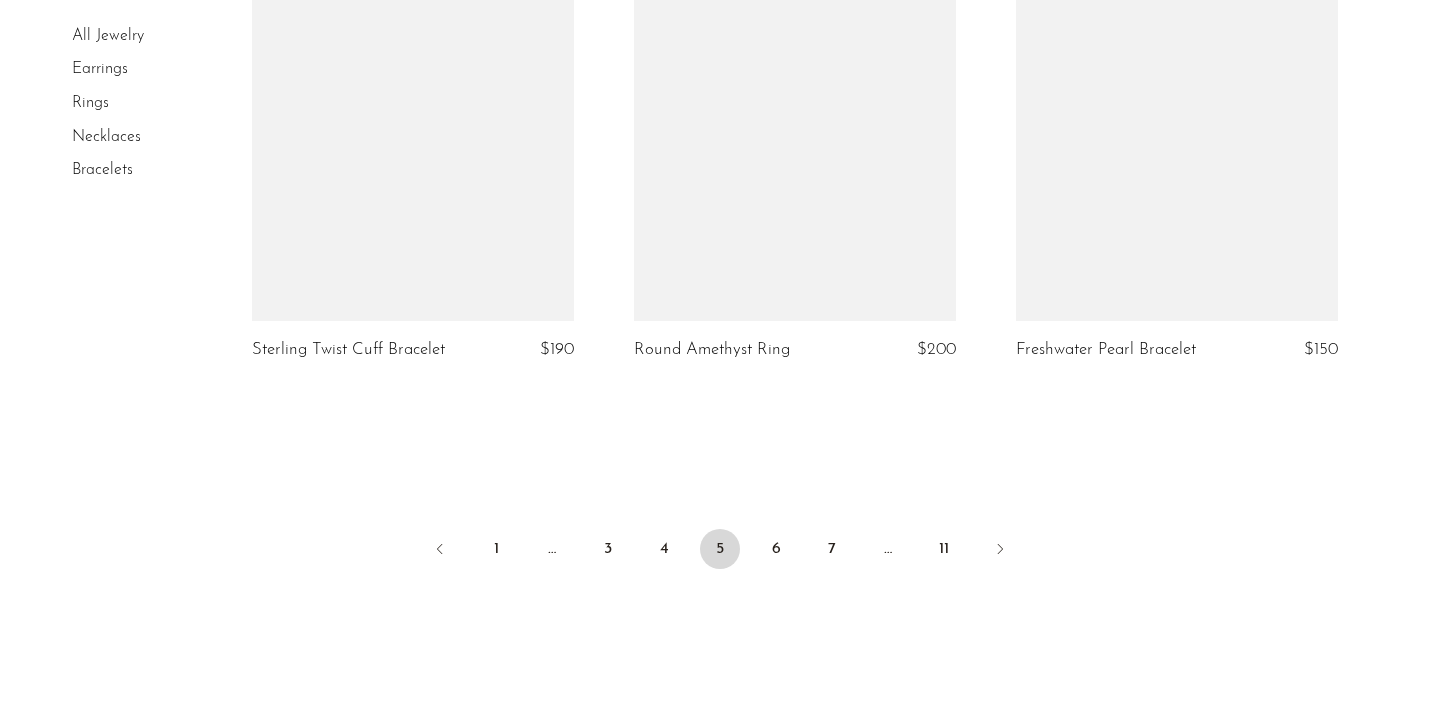 scroll, scrollTop: 6357, scrollLeft: 0, axis: vertical 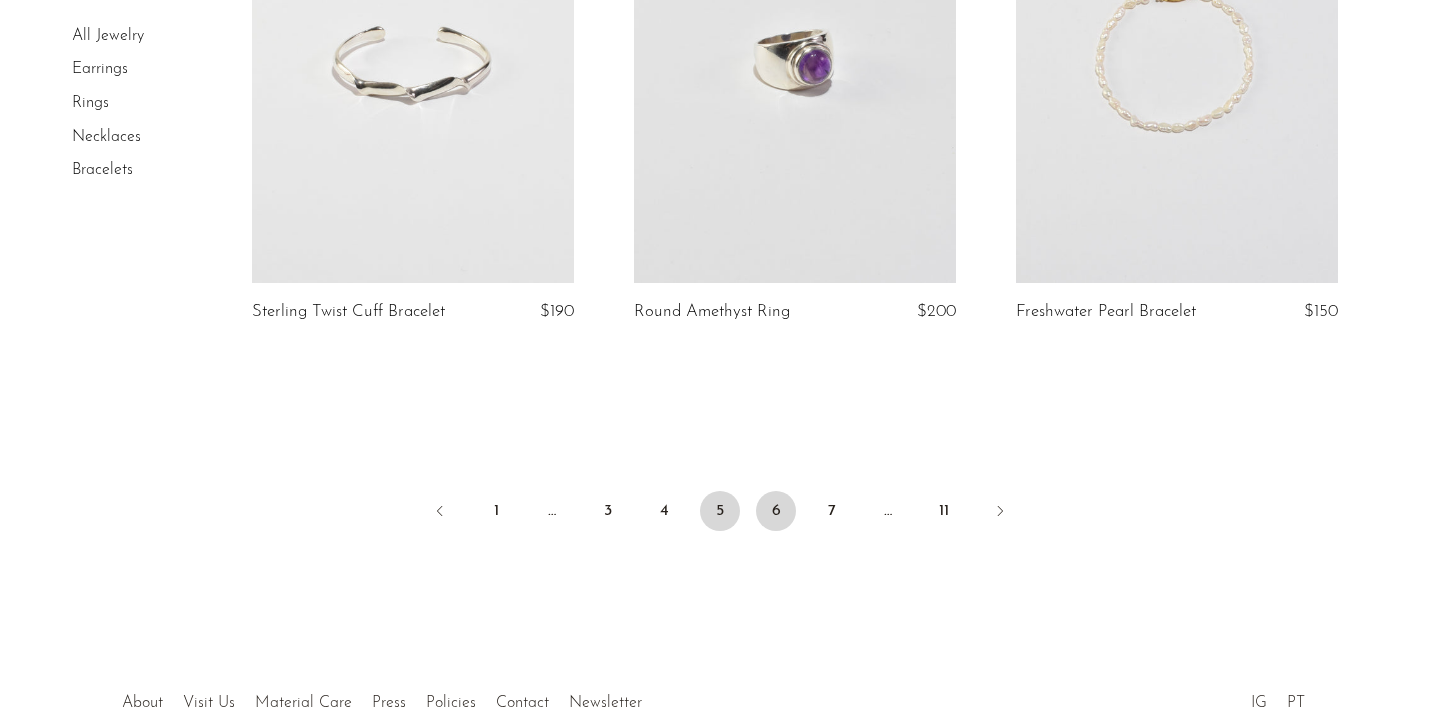 click on "6" at bounding box center [776, 511] 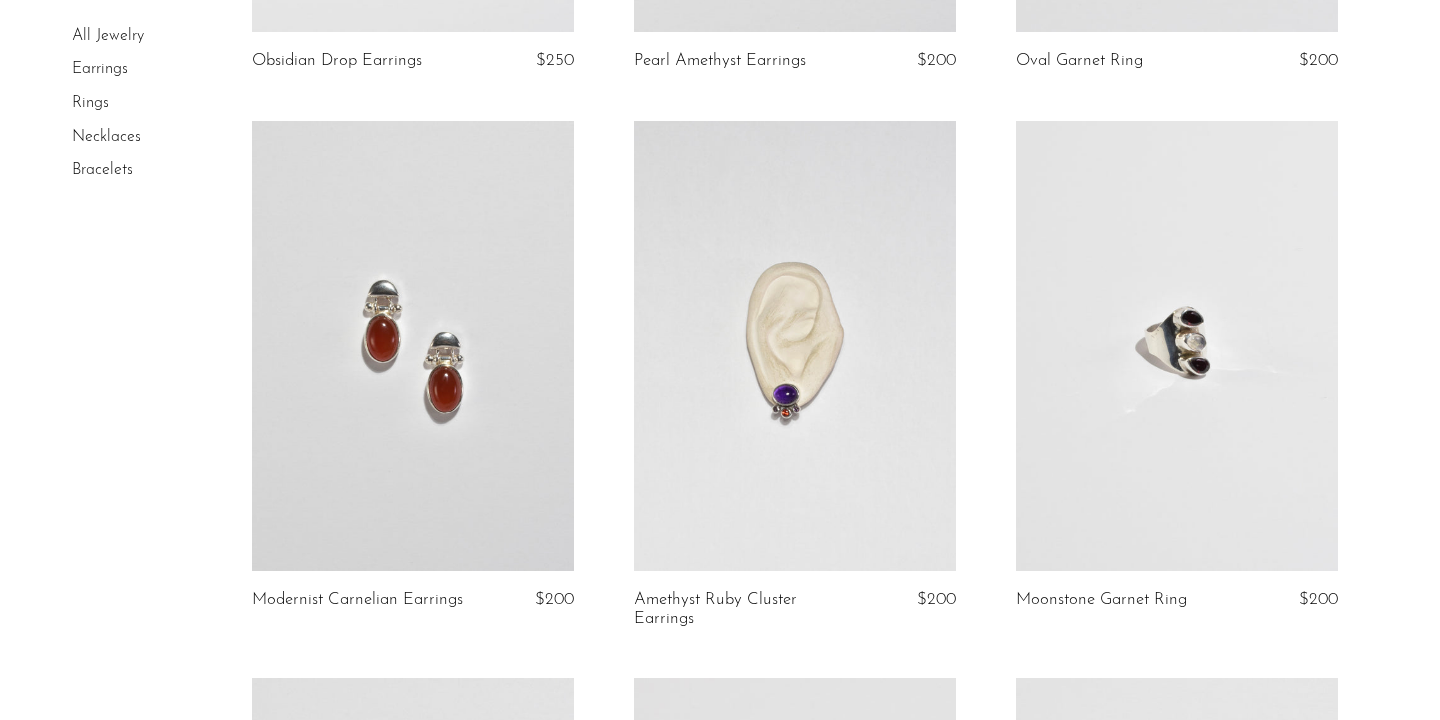 scroll, scrollTop: 2221, scrollLeft: 0, axis: vertical 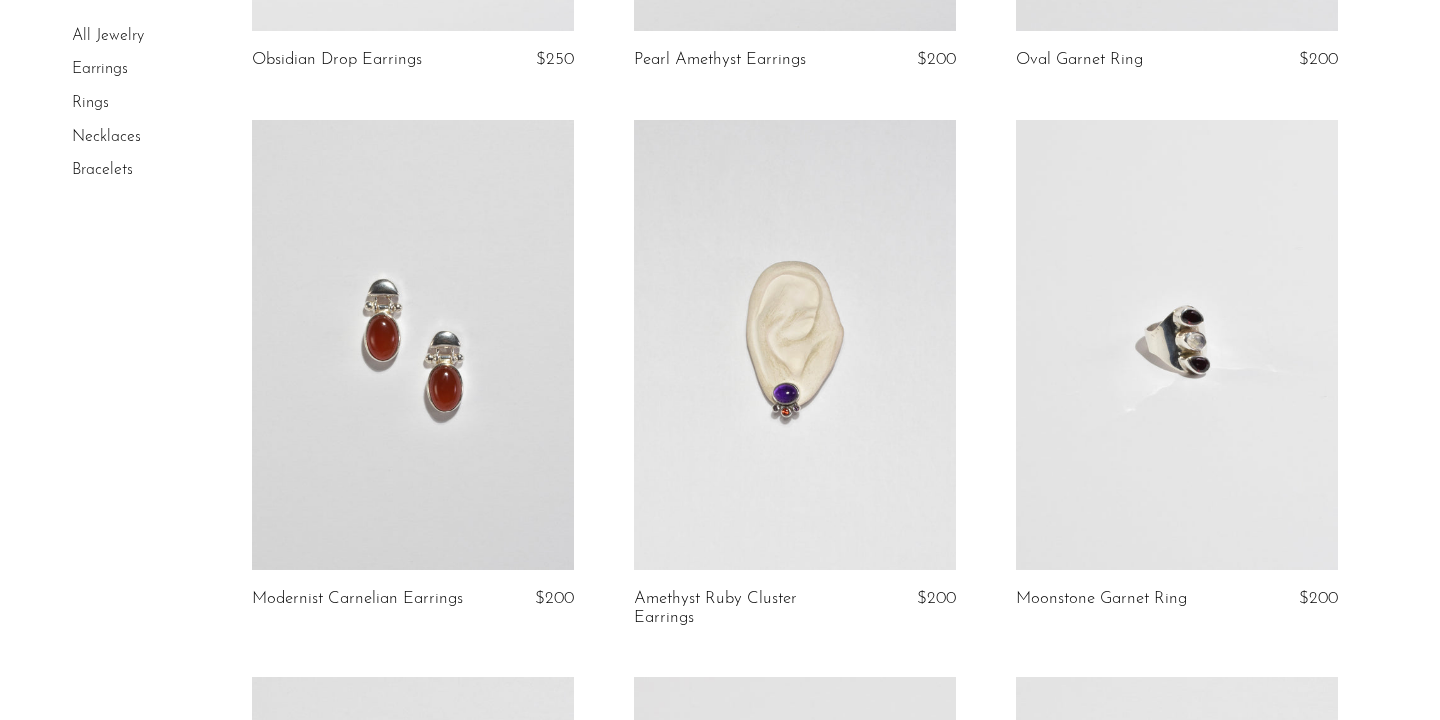 click on "Modernist Carnelian Earrings" at bounding box center [357, 599] 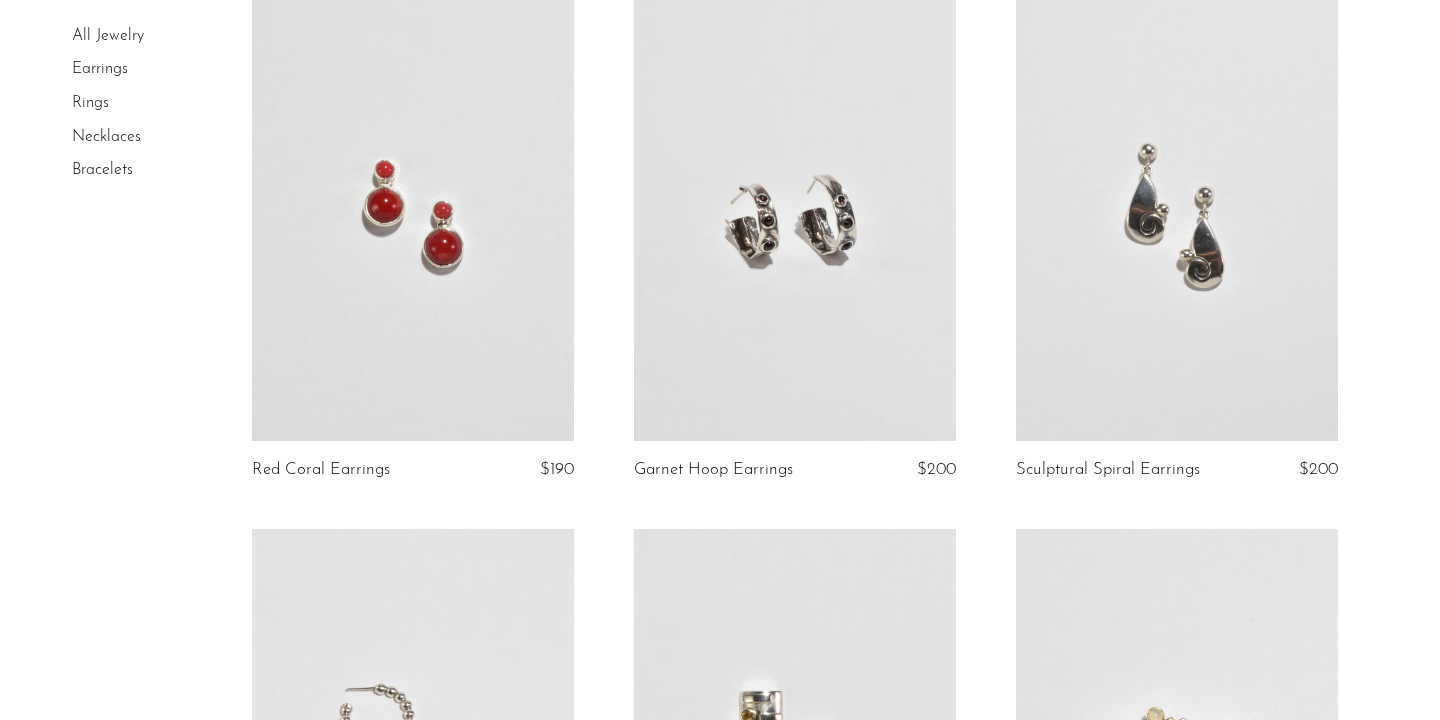 scroll, scrollTop: 2909, scrollLeft: 0, axis: vertical 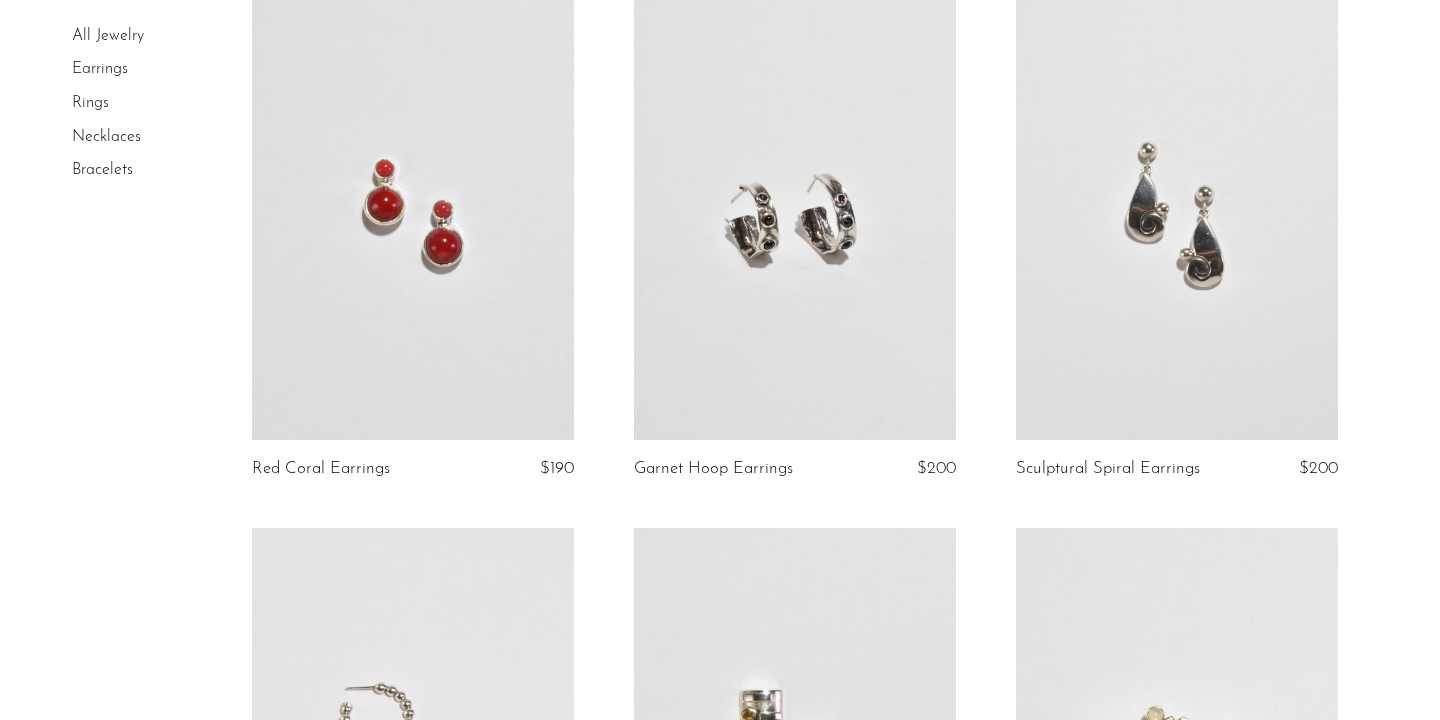 click on "Red Coral Earrings" at bounding box center (321, 469) 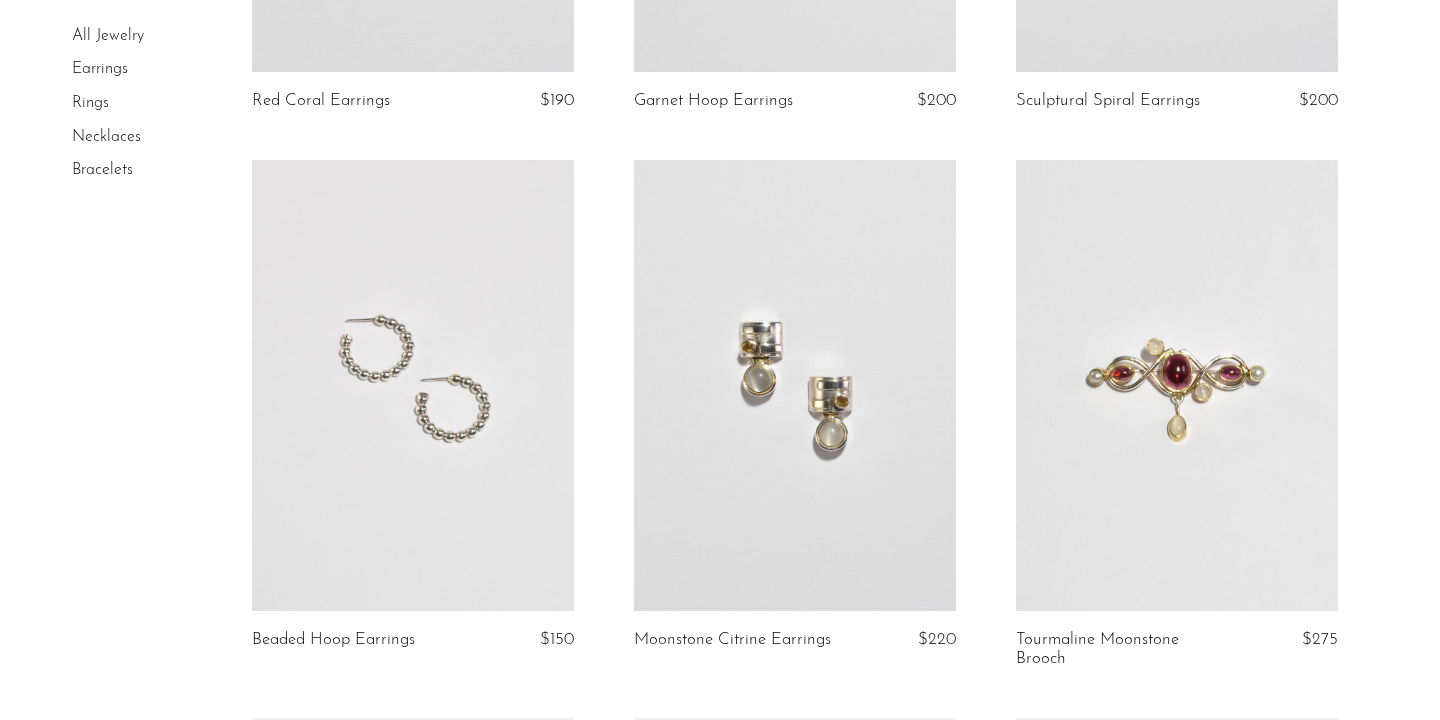 scroll, scrollTop: 3464, scrollLeft: 0, axis: vertical 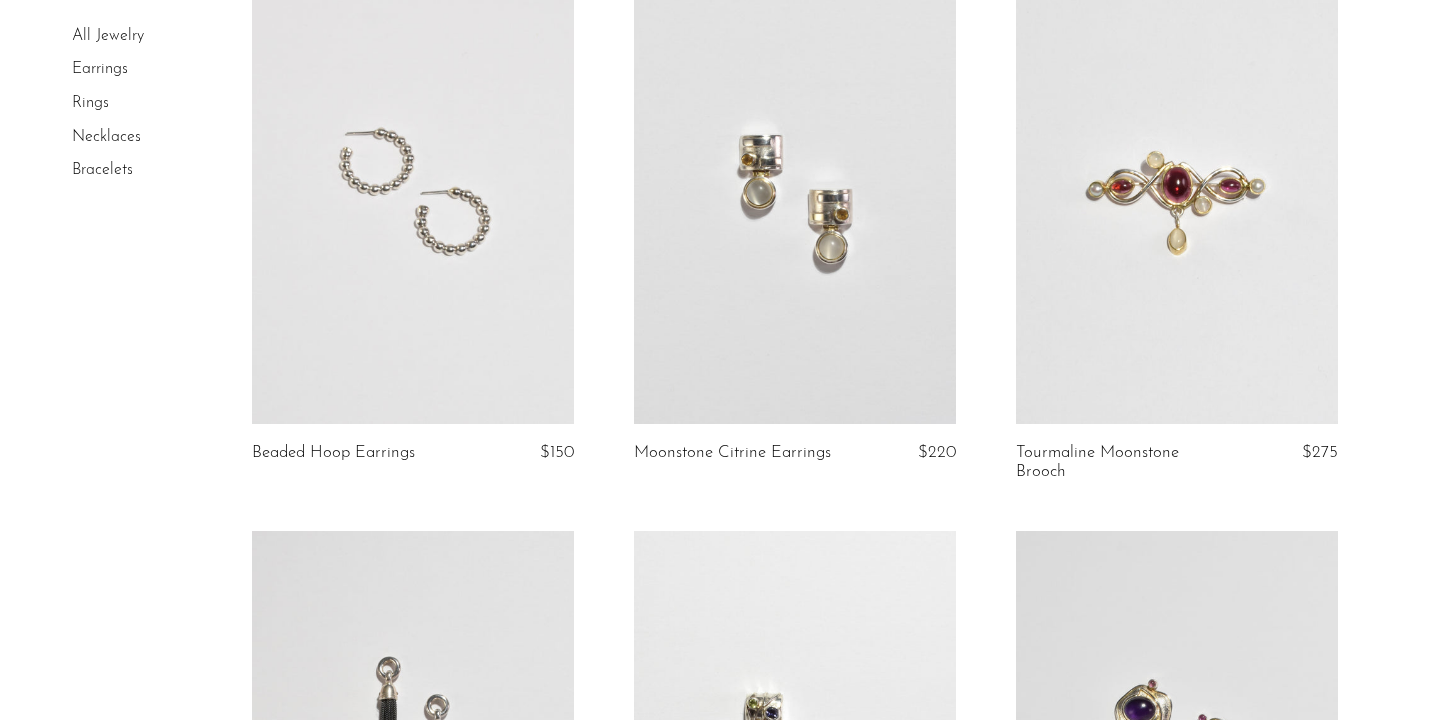 click on "Moonstone Citrine Earrings" at bounding box center (732, 453) 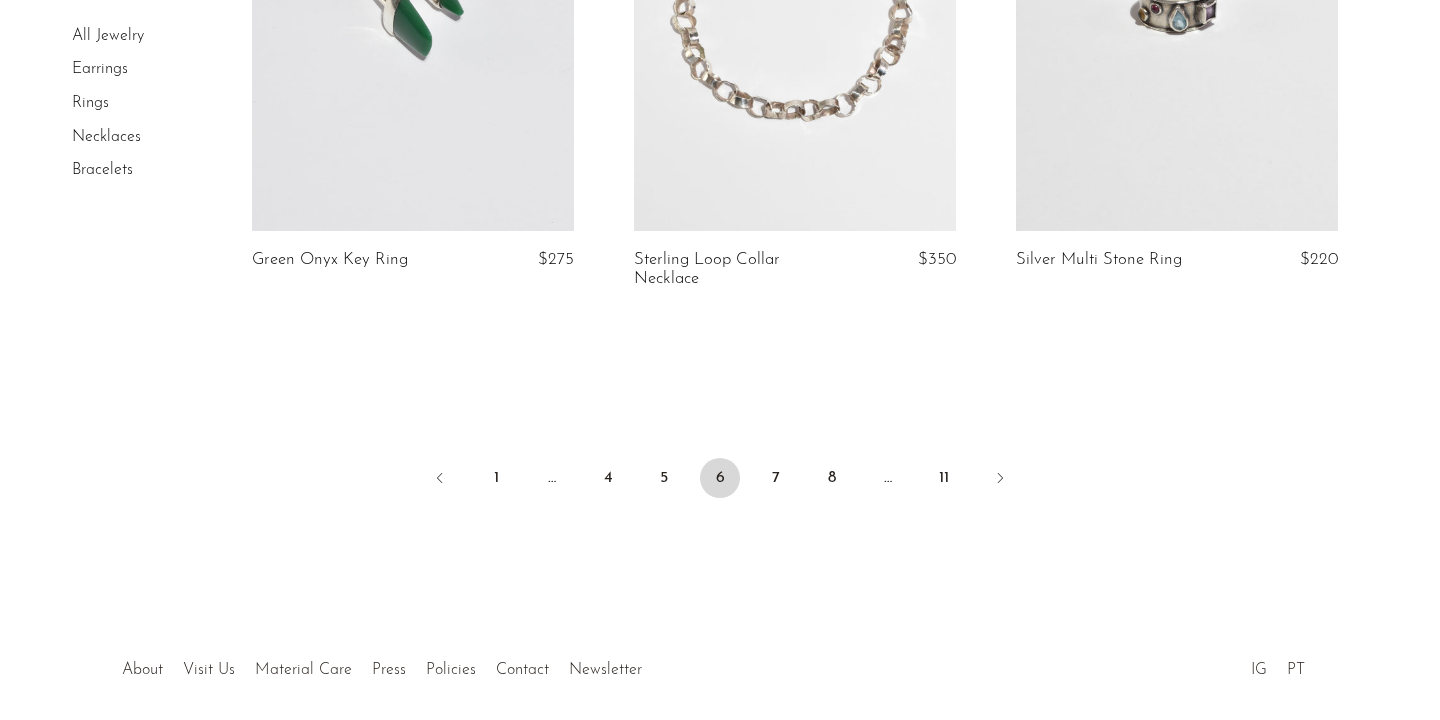 scroll, scrollTop: 6458, scrollLeft: 0, axis: vertical 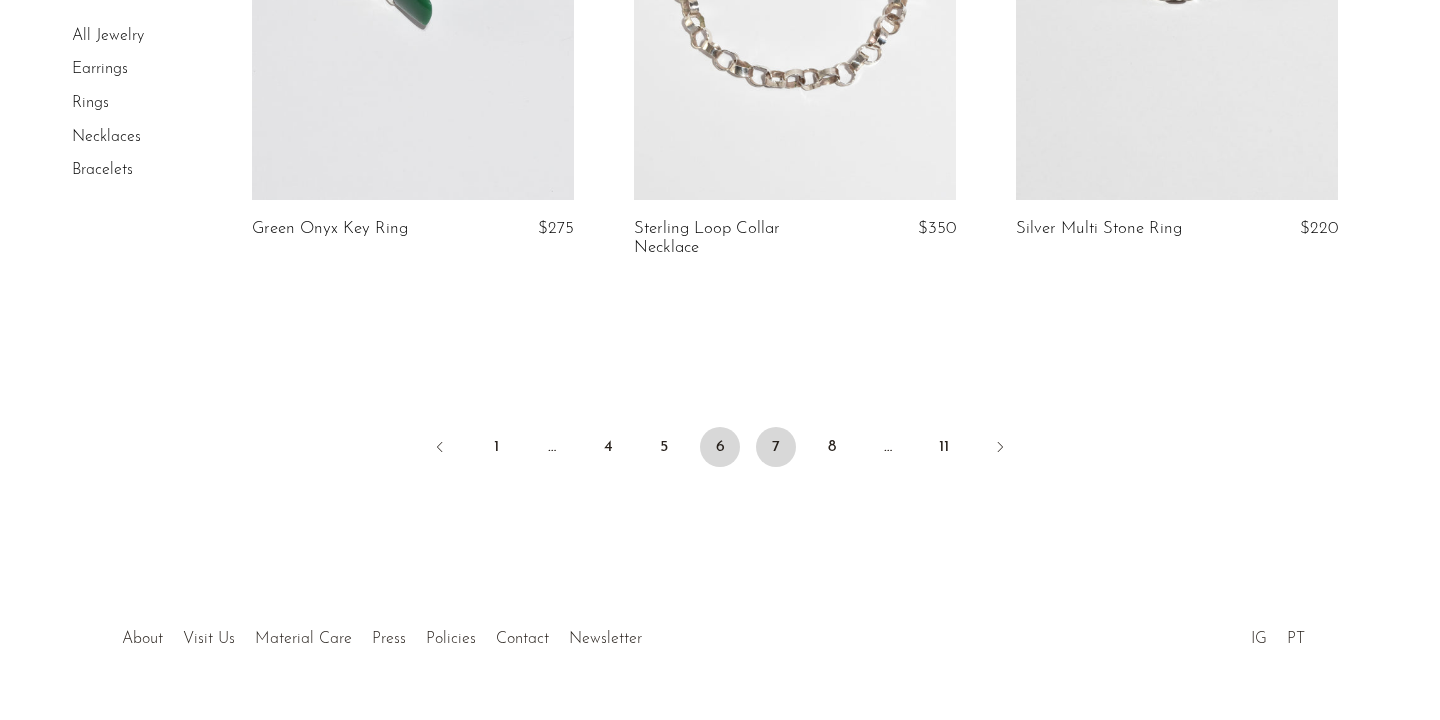 click on "7" at bounding box center (776, 447) 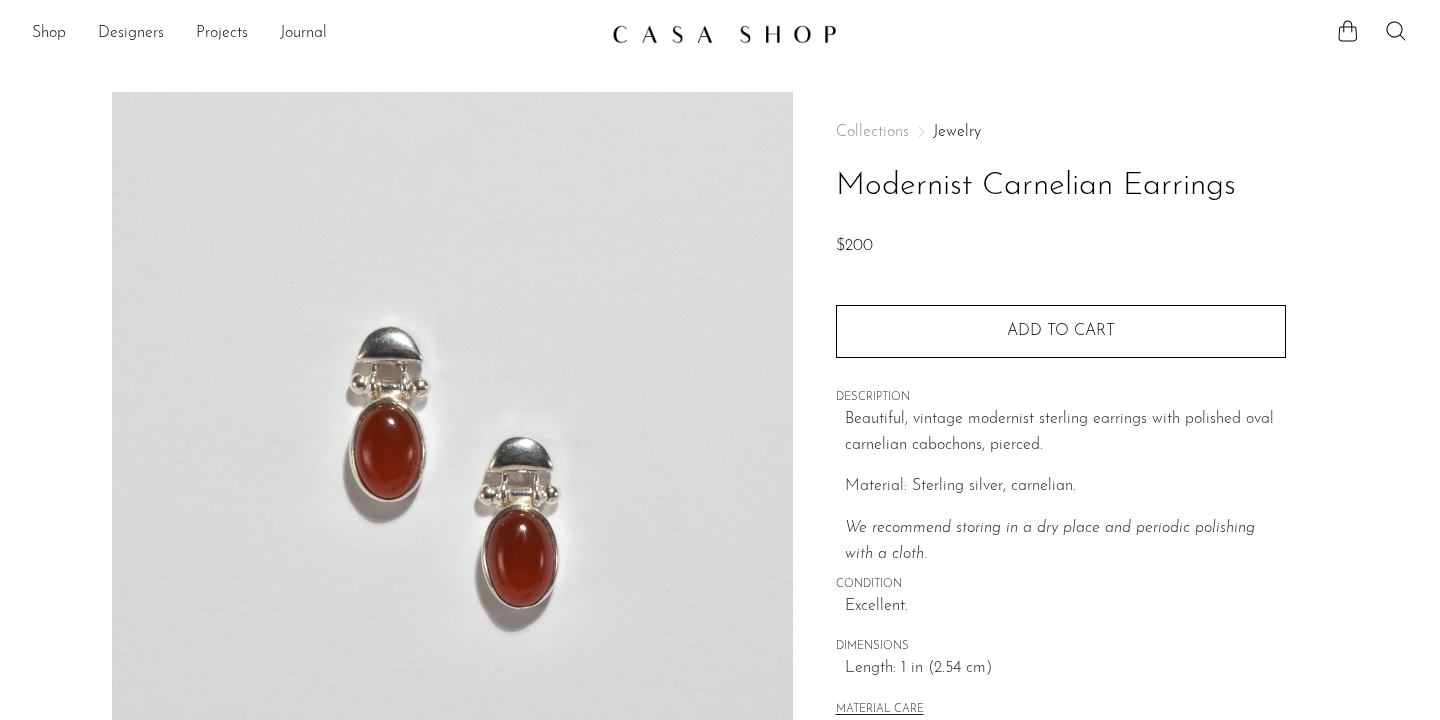 scroll, scrollTop: 0, scrollLeft: 0, axis: both 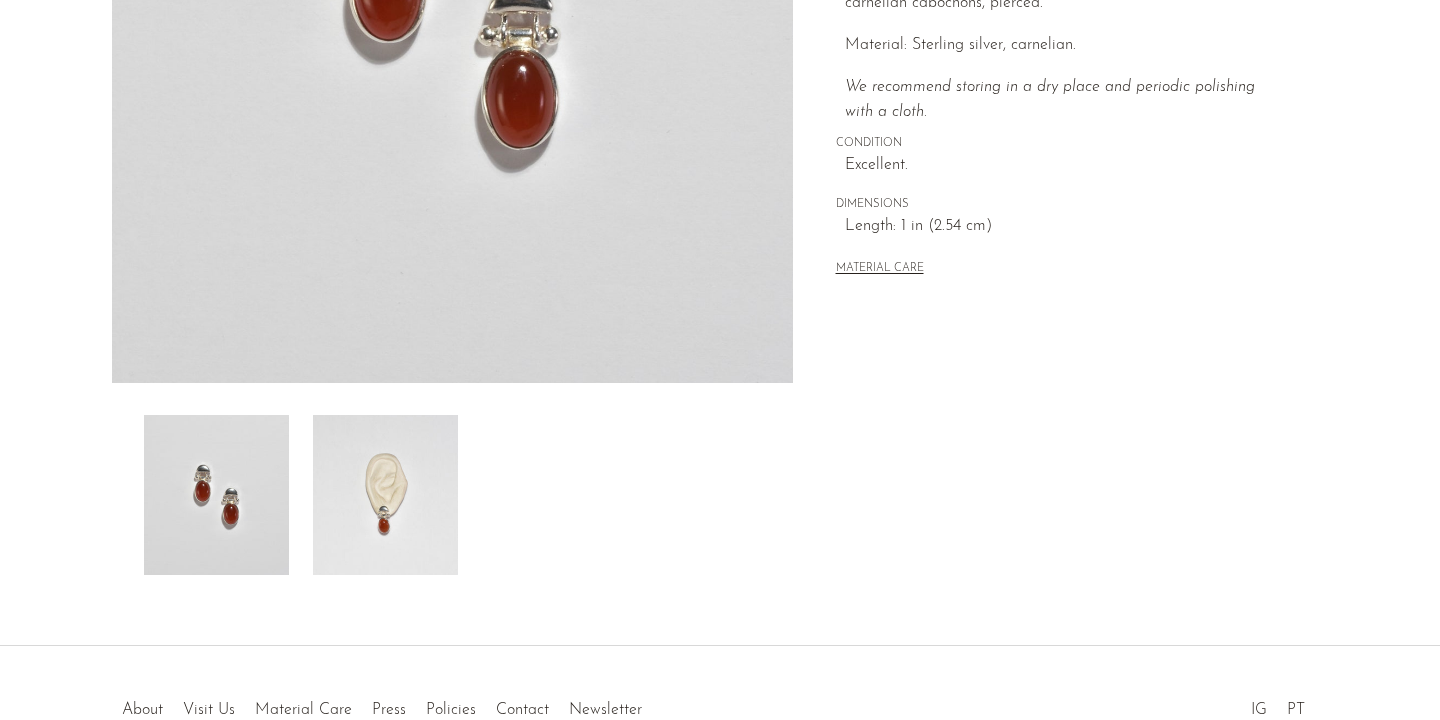 click at bounding box center (385, 495) 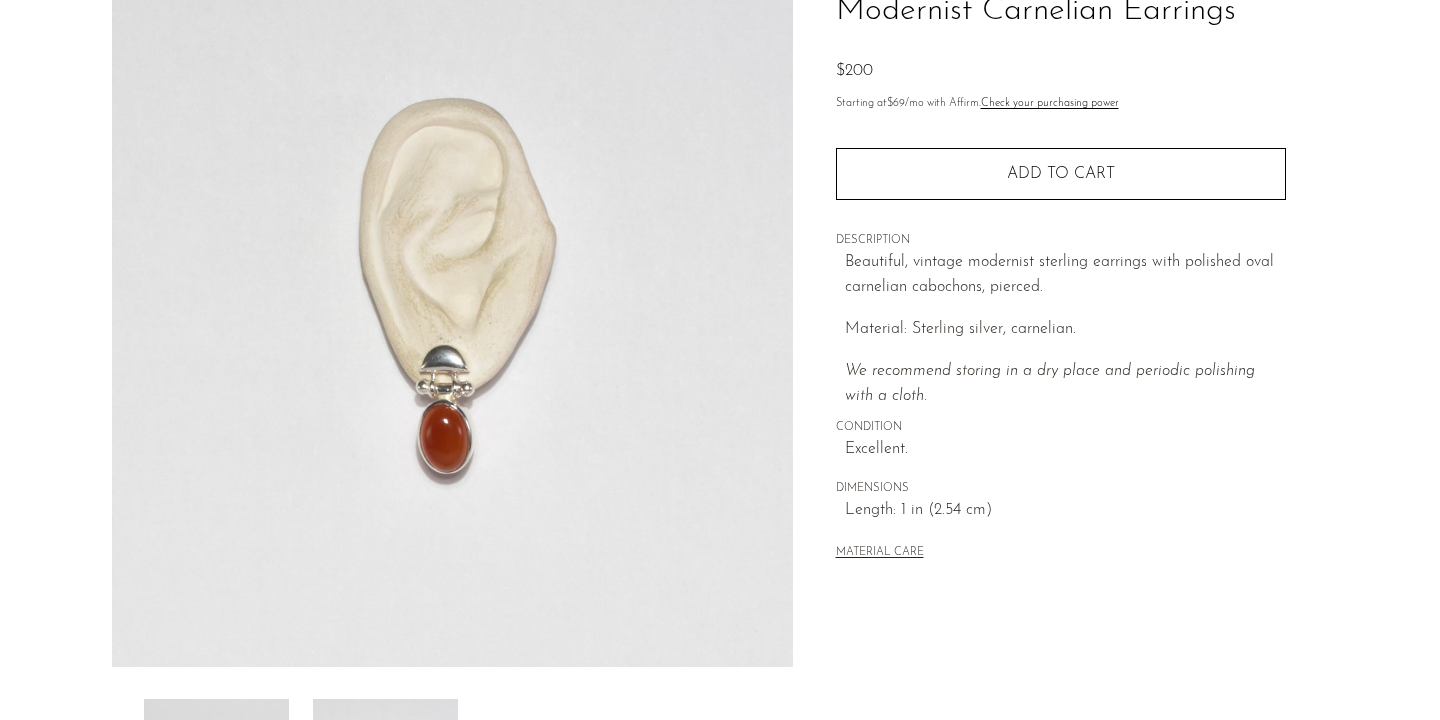 scroll, scrollTop: 172, scrollLeft: 0, axis: vertical 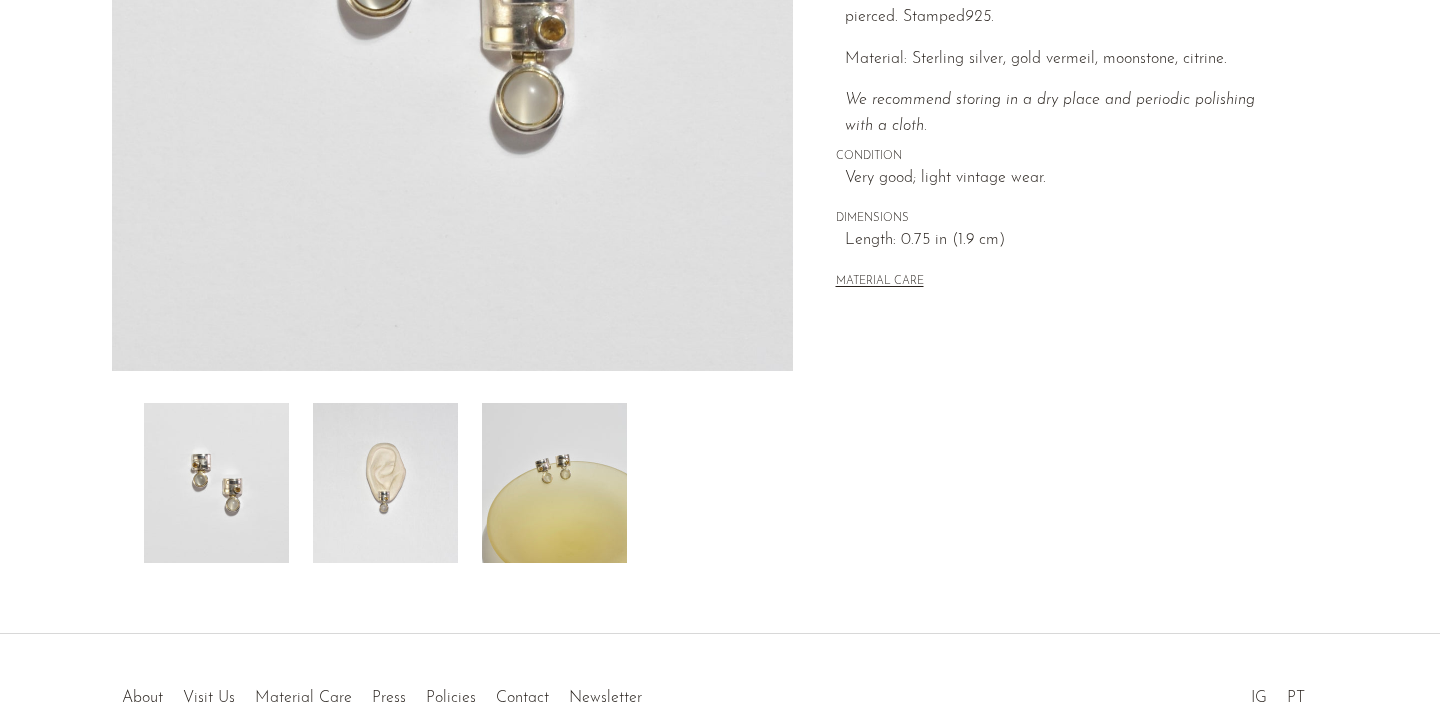 click at bounding box center [385, 483] 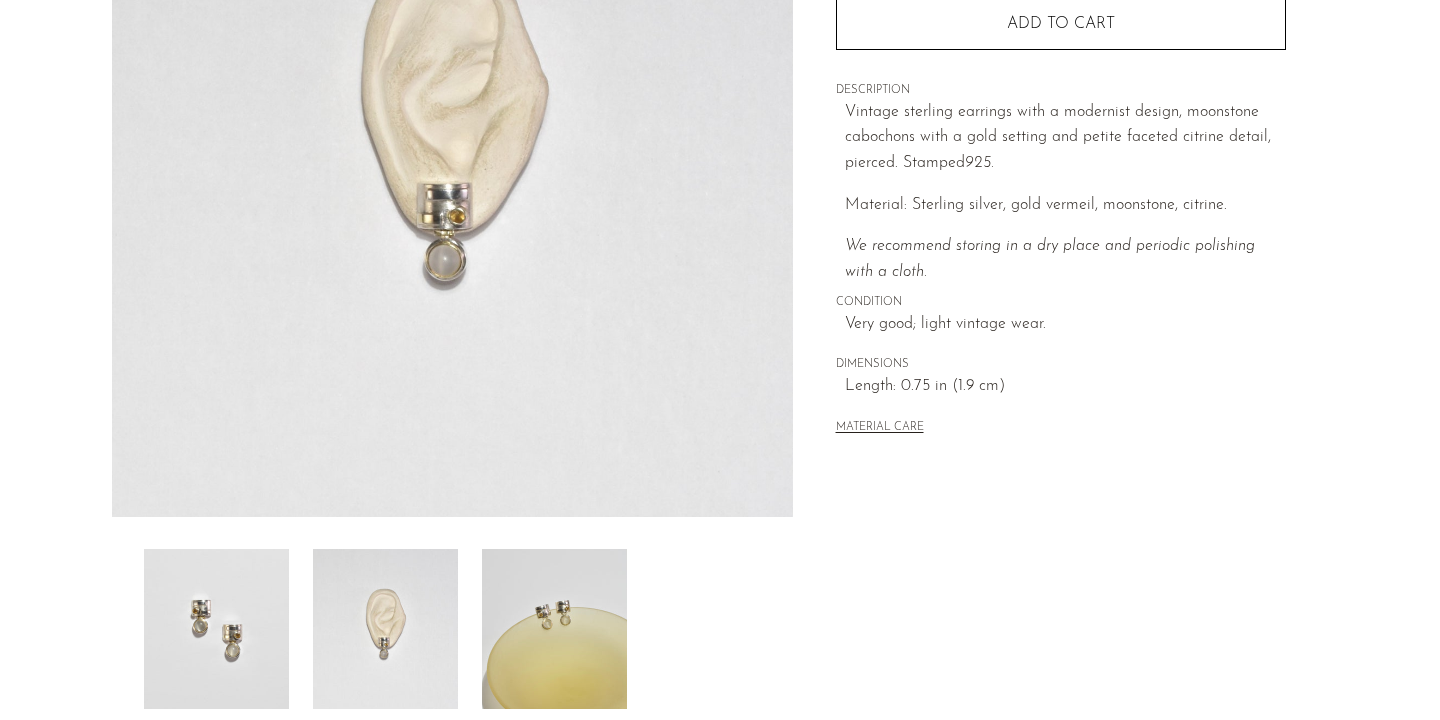 scroll, scrollTop: 266, scrollLeft: 0, axis: vertical 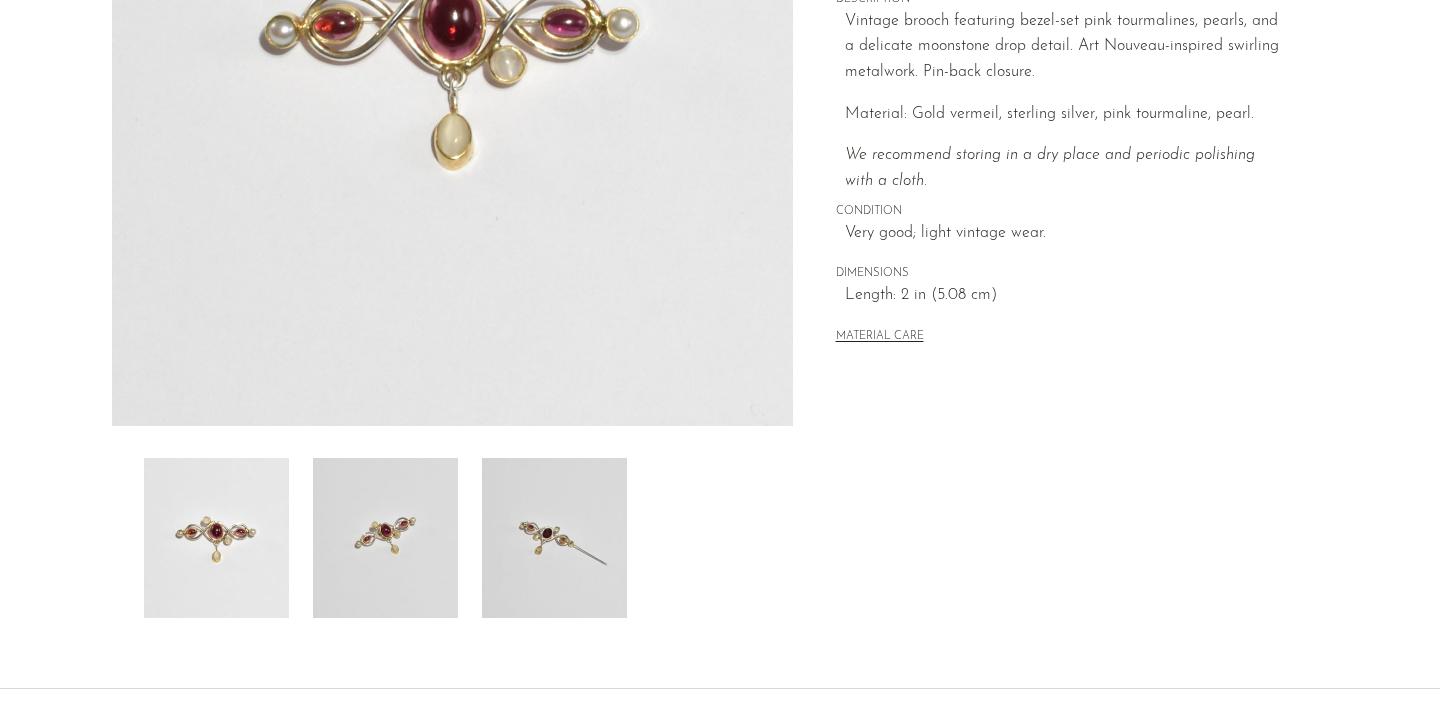 click at bounding box center [554, 538] 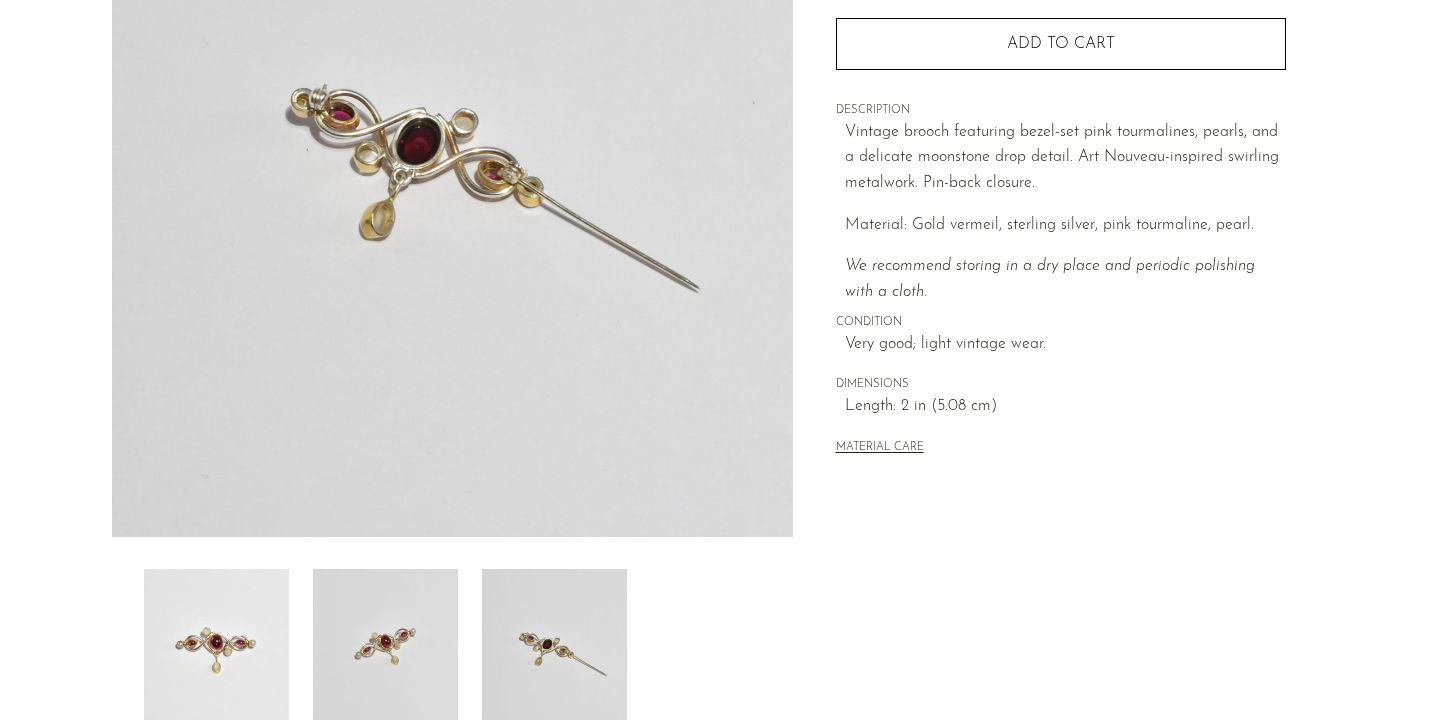 scroll, scrollTop: 278, scrollLeft: 0, axis: vertical 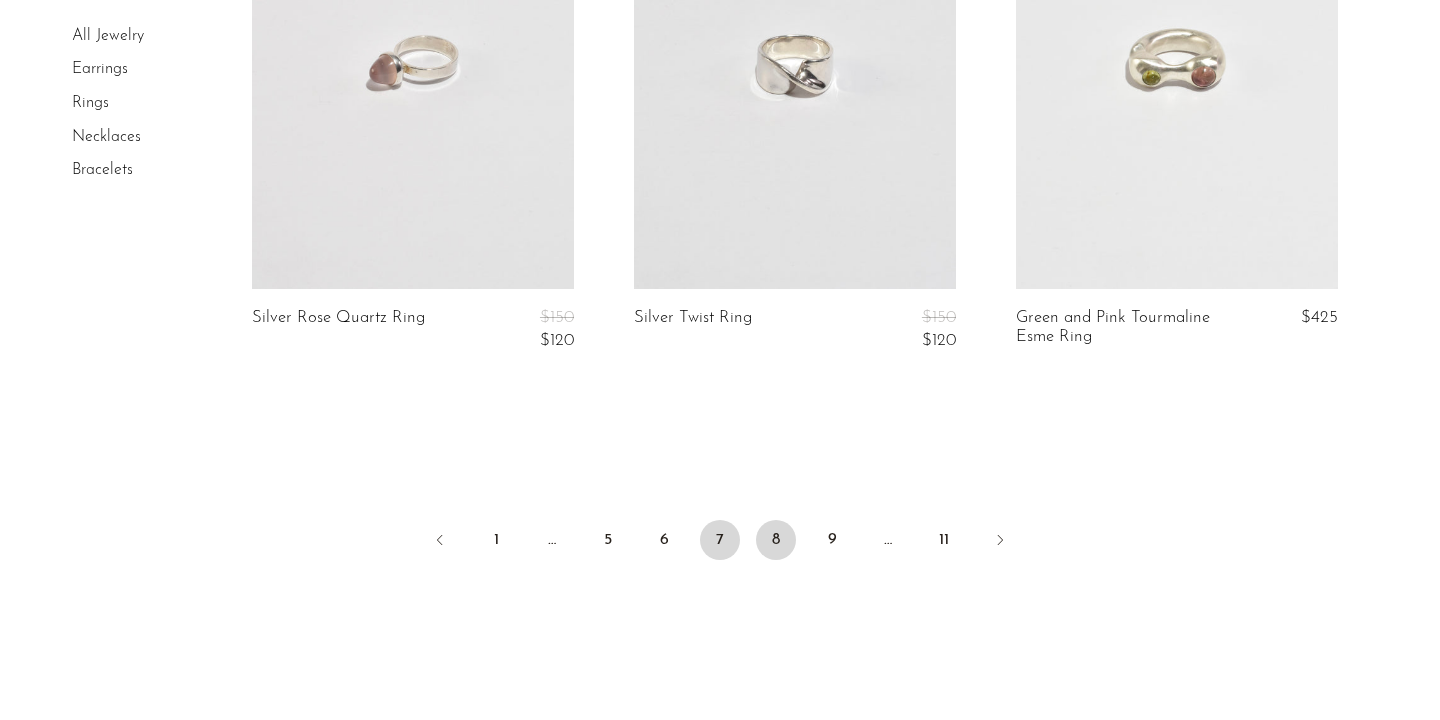 click on "8" at bounding box center [776, 540] 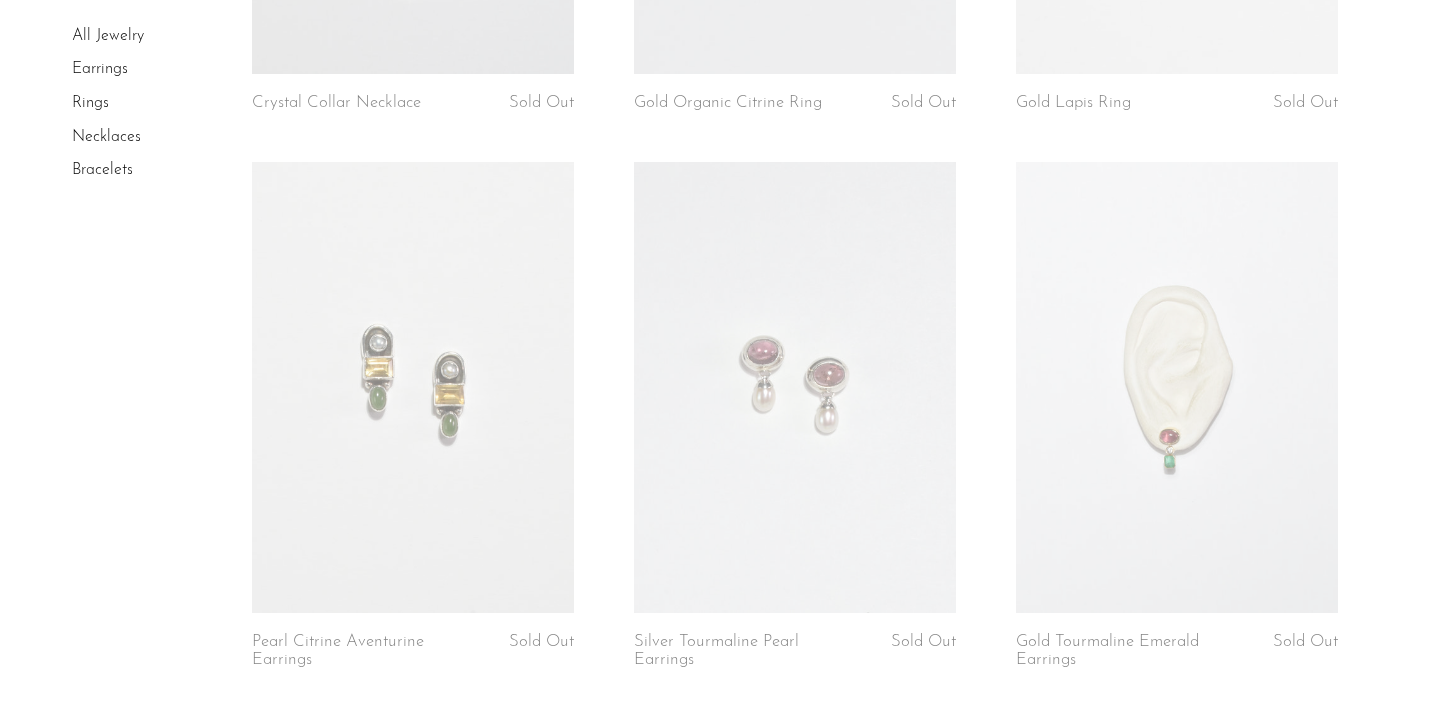 scroll, scrollTop: 5795, scrollLeft: 0, axis: vertical 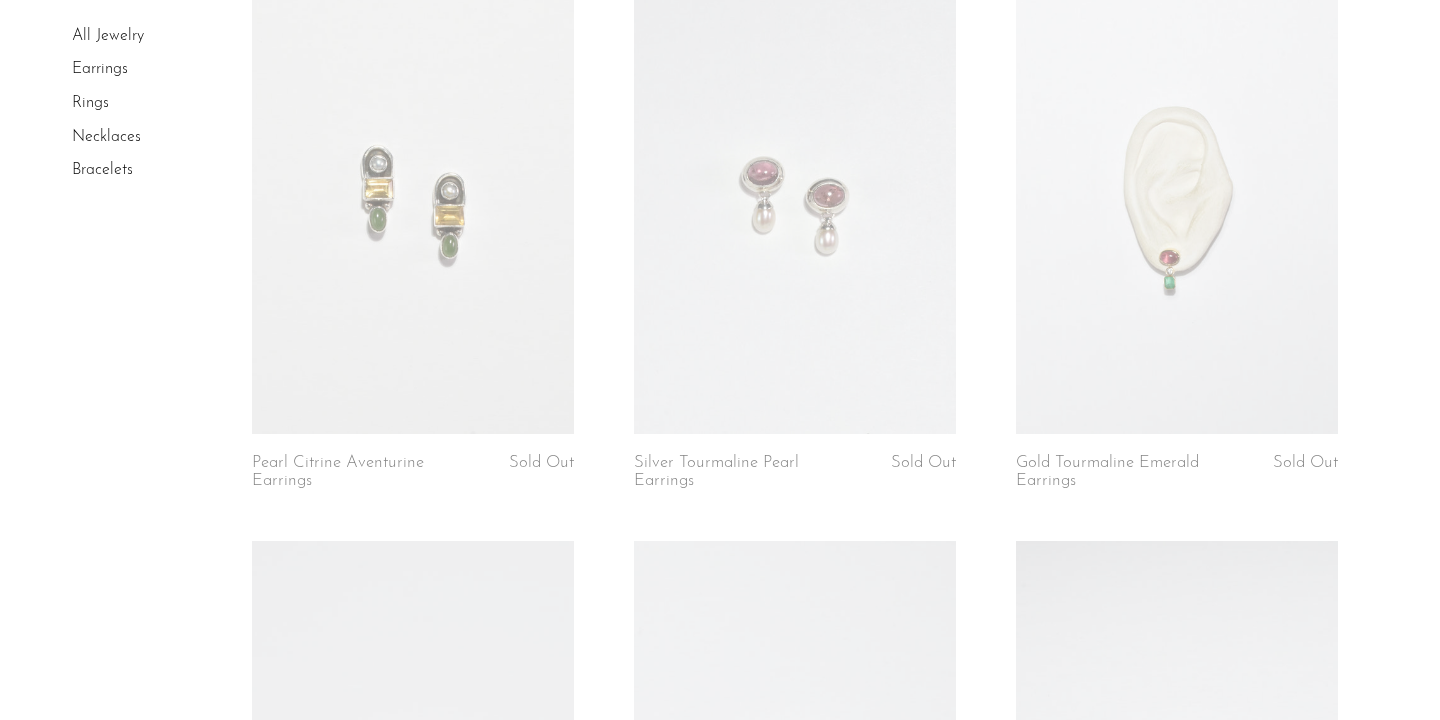click on "Gold Tourmaline Emerald Earrings" at bounding box center [1122, 472] 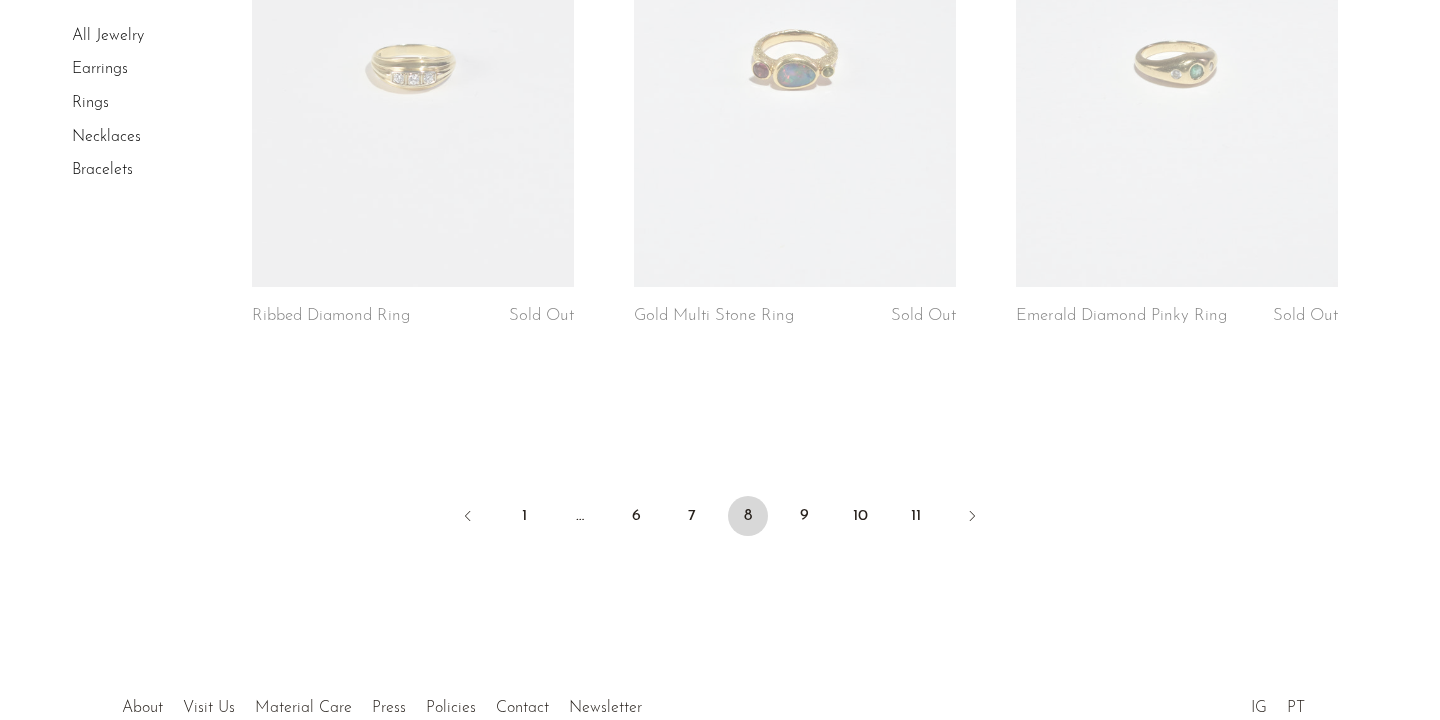 scroll, scrollTop: 6494, scrollLeft: 0, axis: vertical 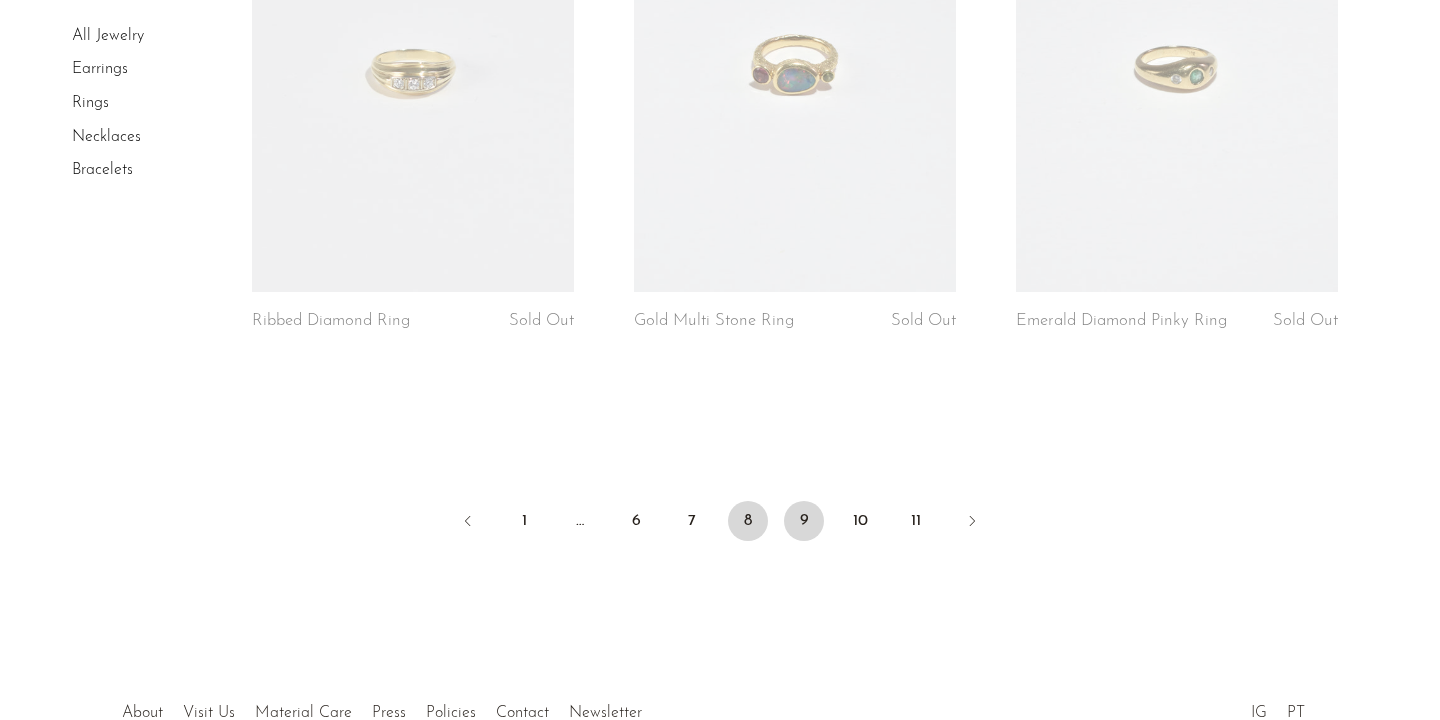 click on "9" at bounding box center (804, 521) 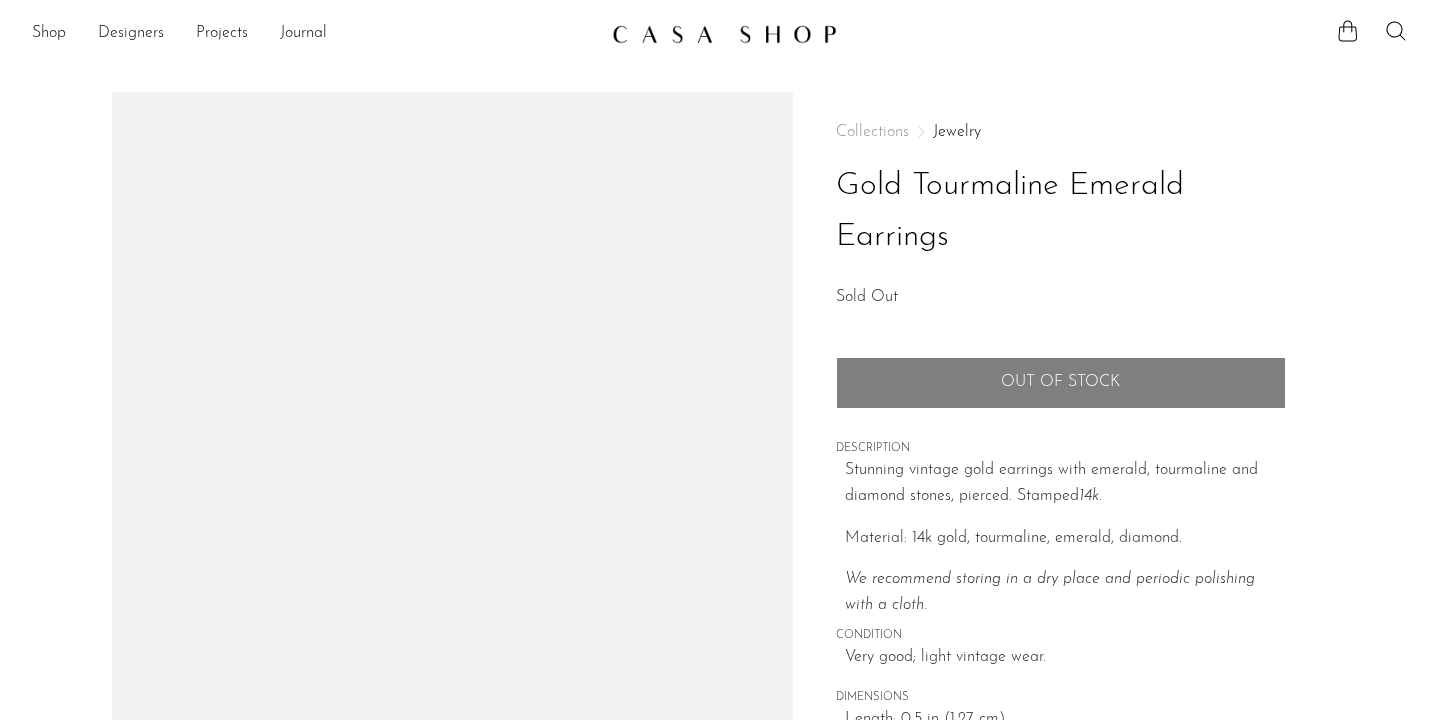 scroll, scrollTop: 0, scrollLeft: 0, axis: both 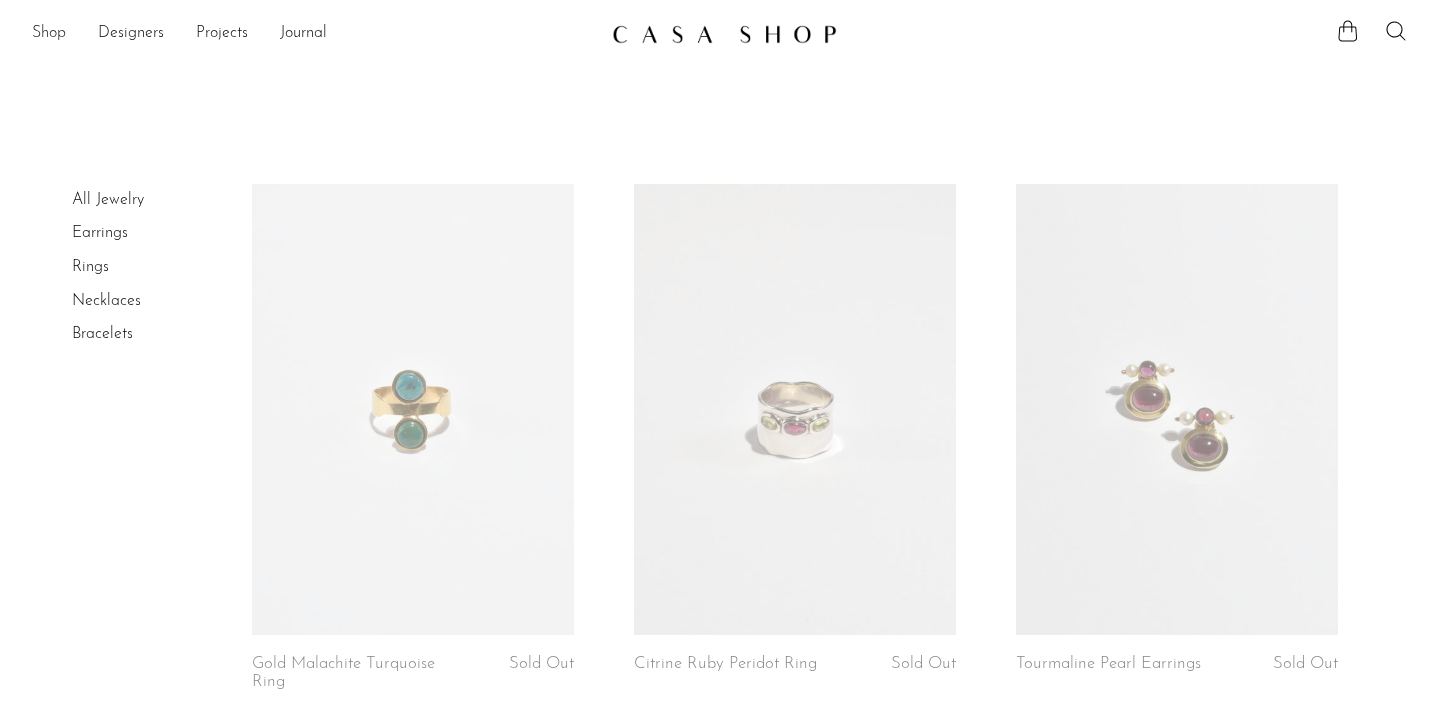 click on "Shop" at bounding box center (49, 34) 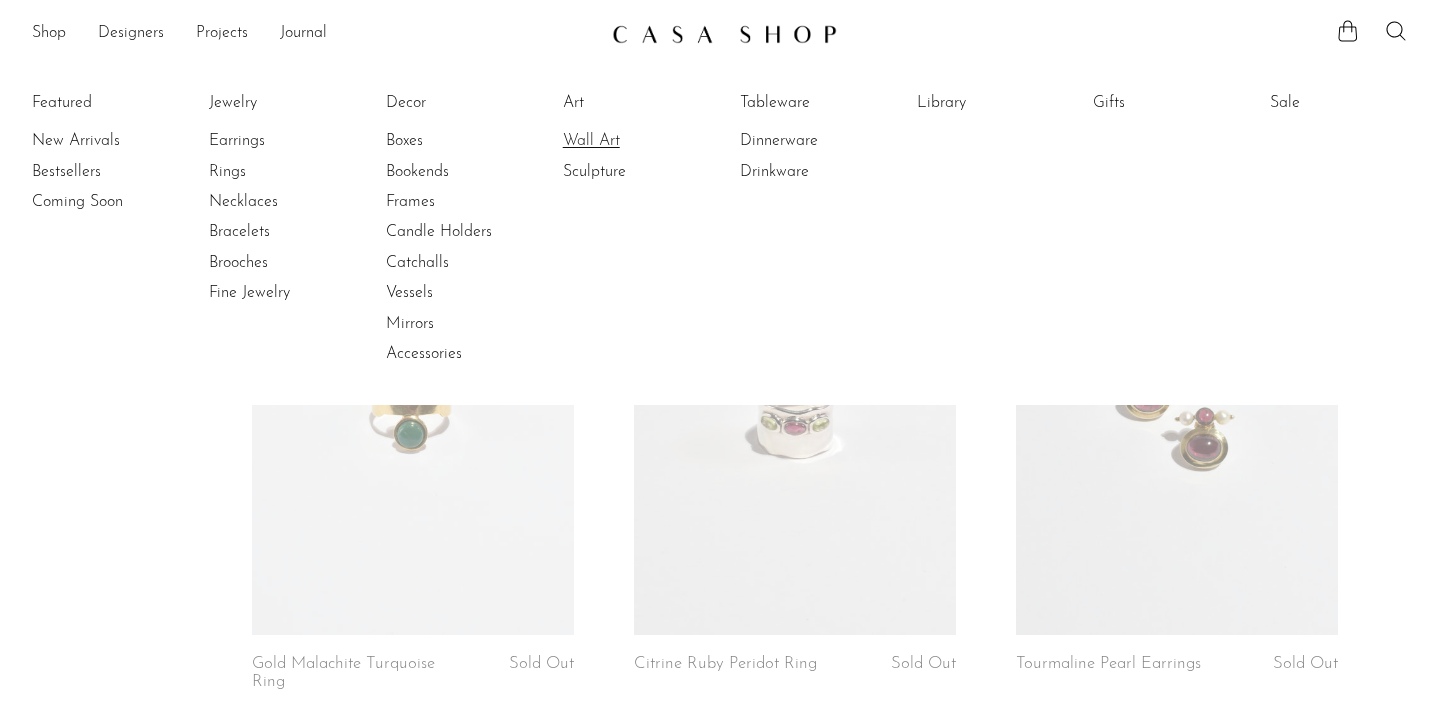 click on "Wall Art" at bounding box center (638, 141) 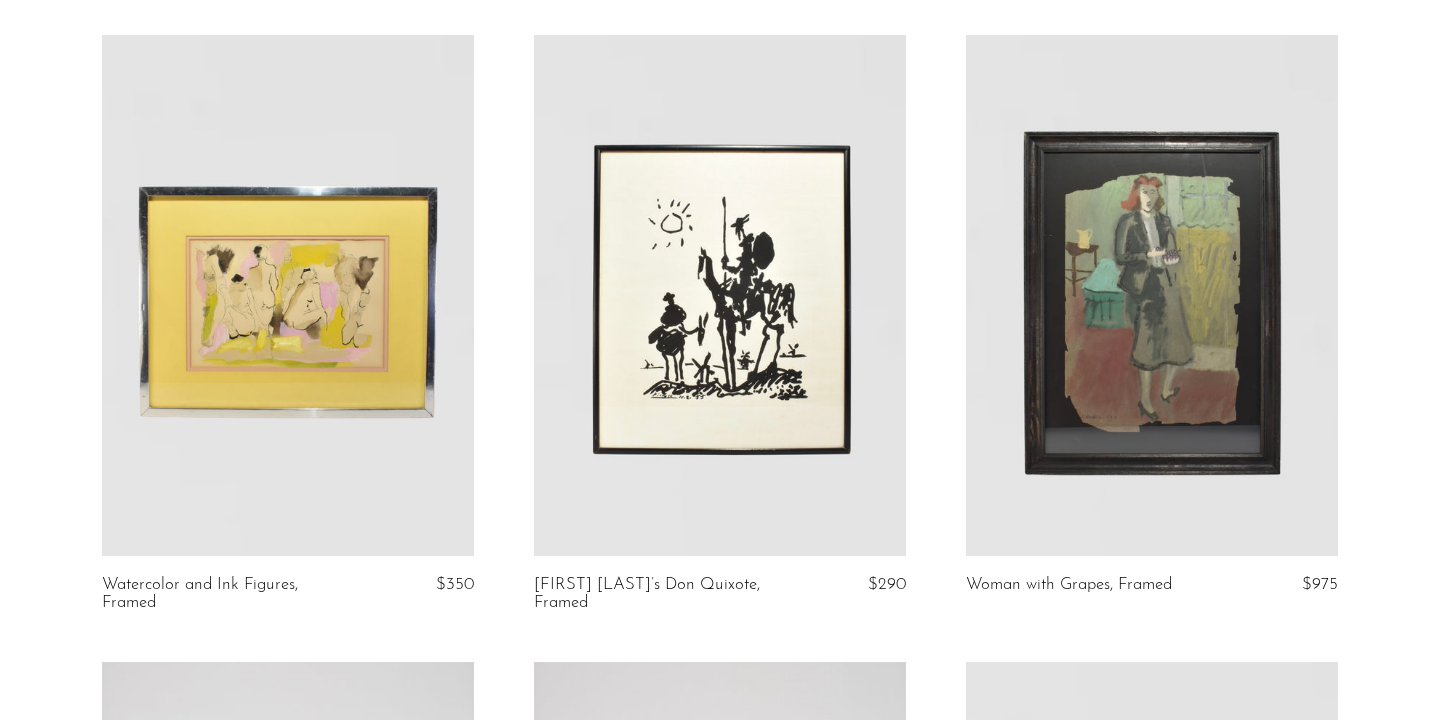 scroll, scrollTop: 0, scrollLeft: 0, axis: both 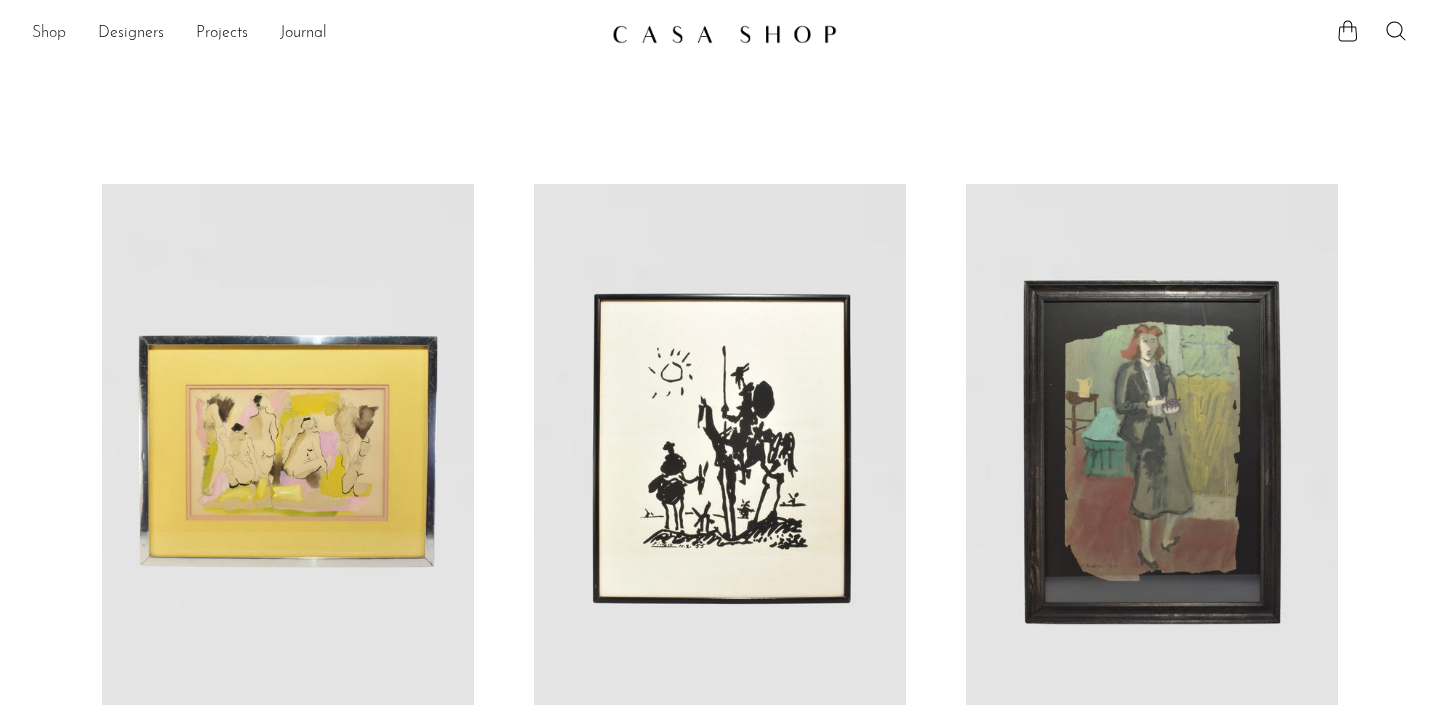 click on "Shop" at bounding box center (49, 34) 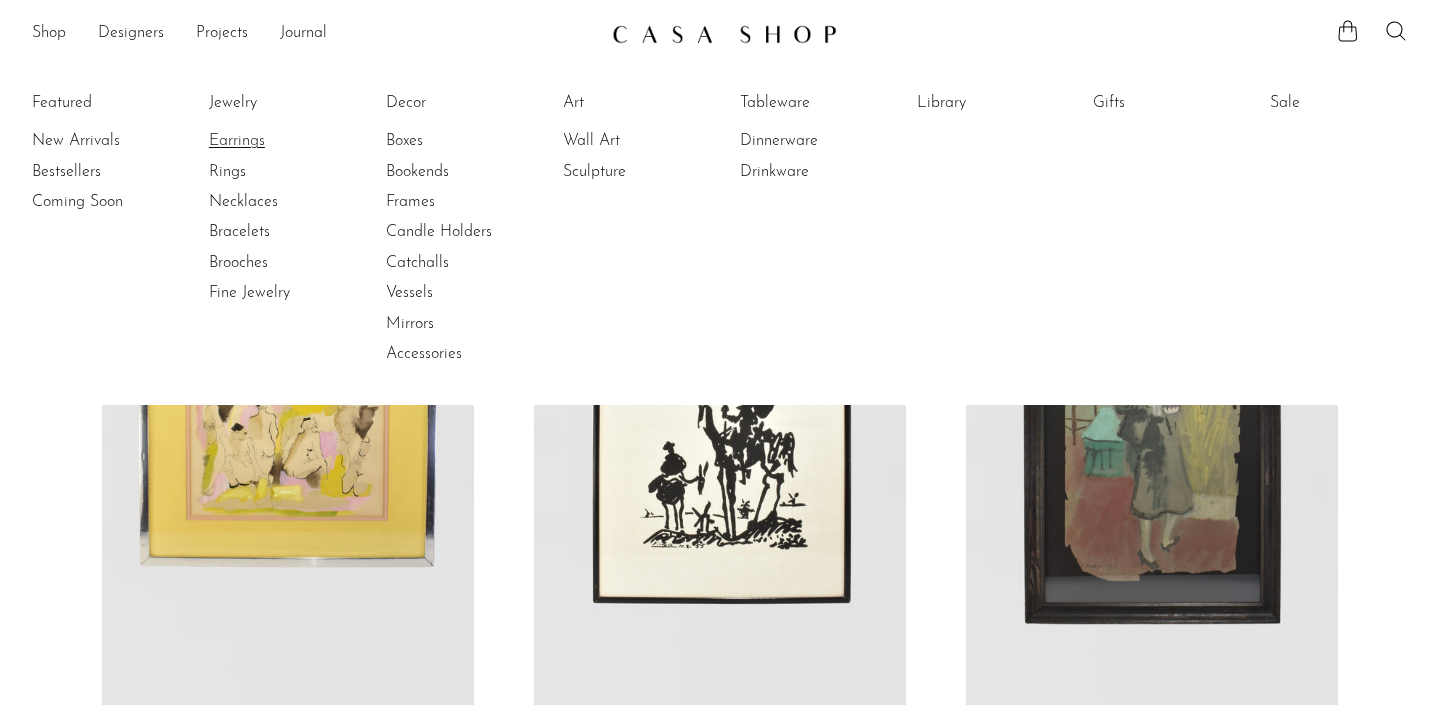 click on "Earrings" at bounding box center (284, 141) 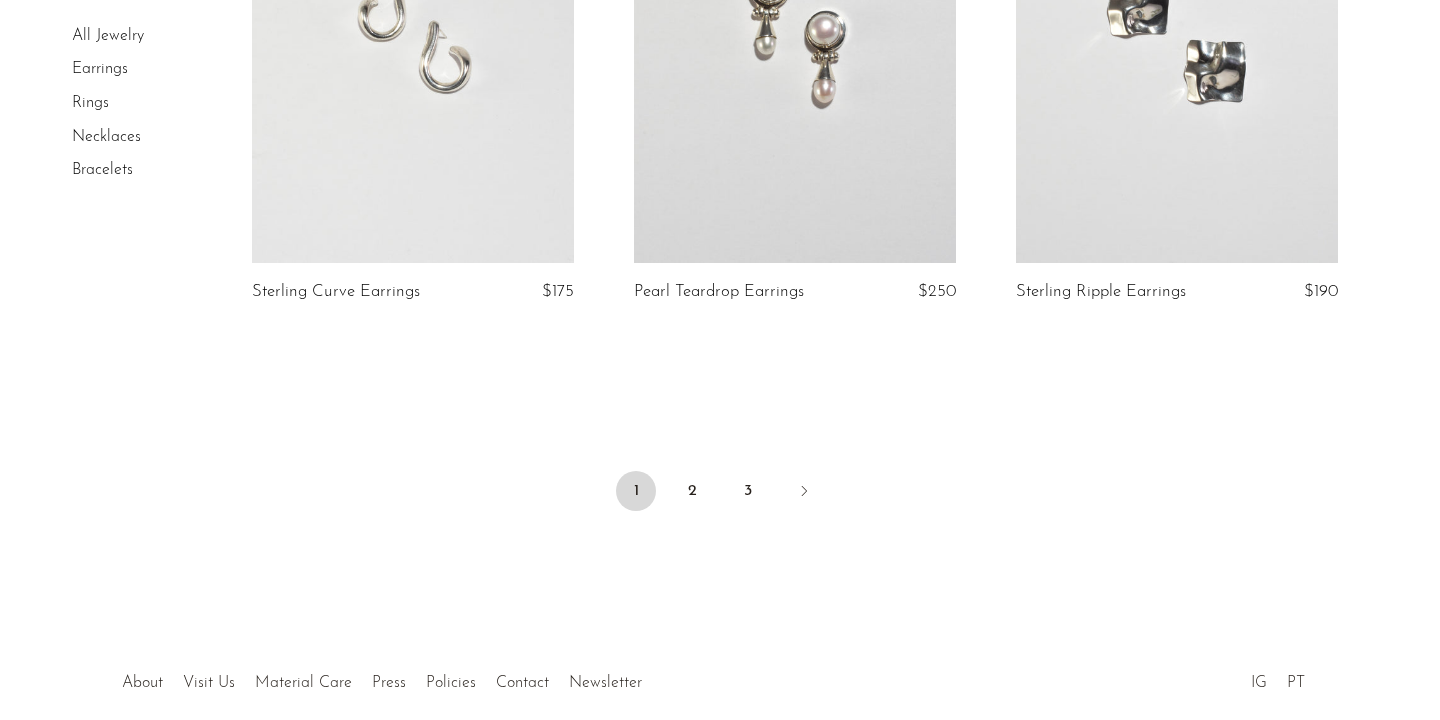 scroll, scrollTop: 6378, scrollLeft: 0, axis: vertical 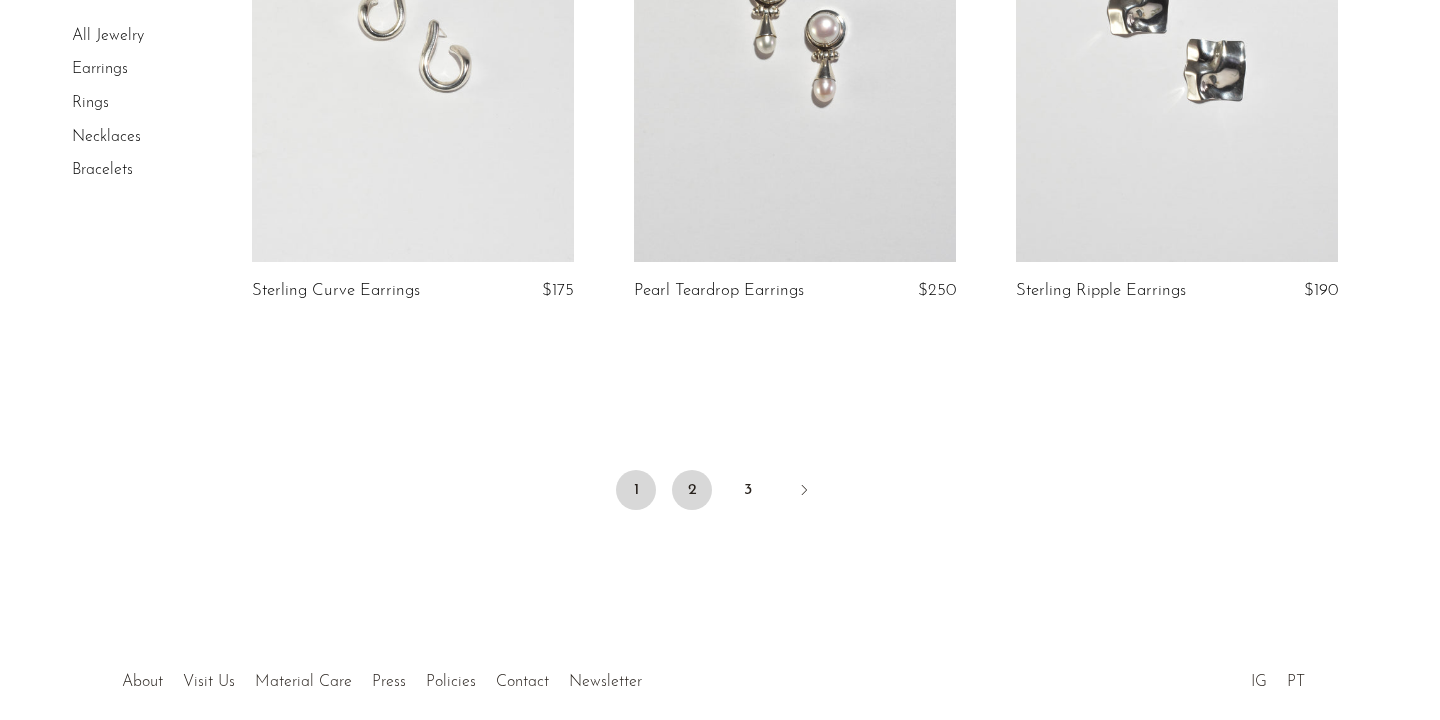 click on "2" at bounding box center (692, 490) 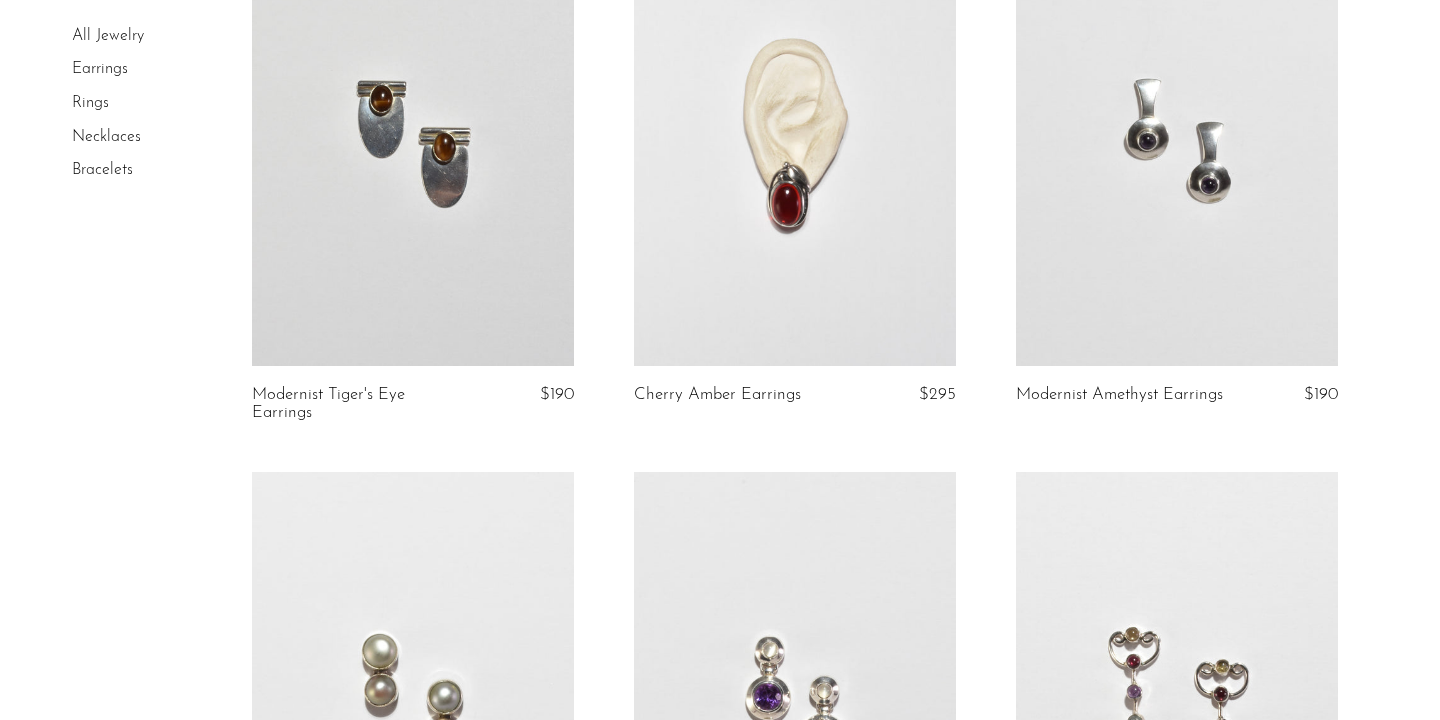 scroll, scrollTop: 0, scrollLeft: 0, axis: both 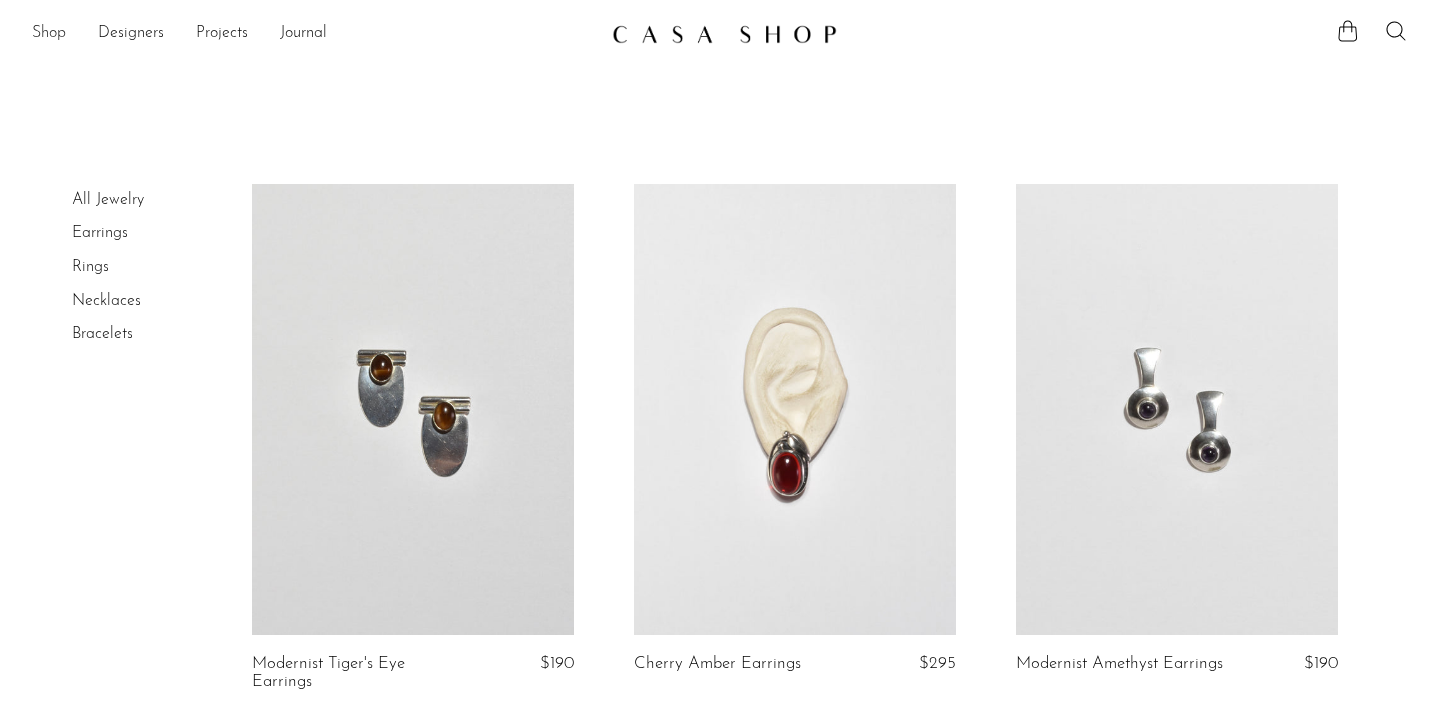 click on "Shop" at bounding box center [49, 34] 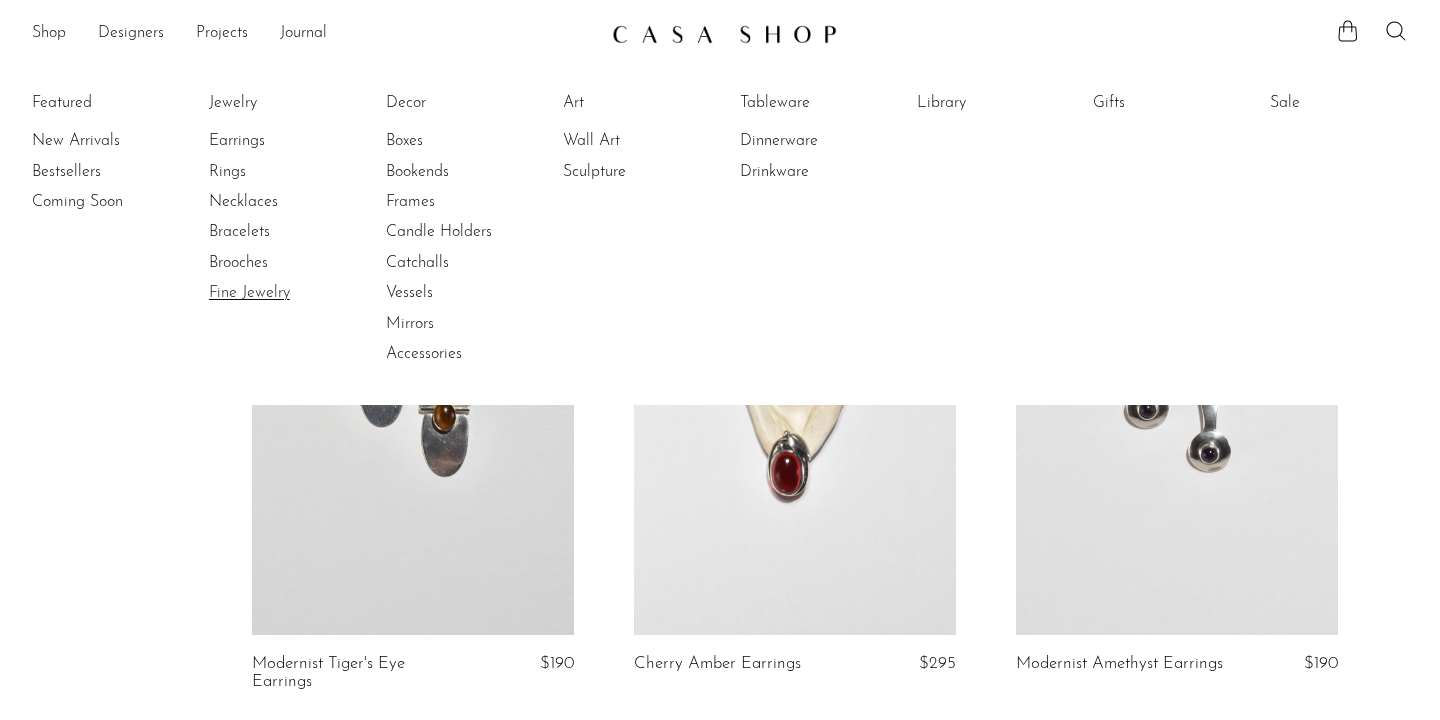 click on "Fine Jewelry" at bounding box center [284, 293] 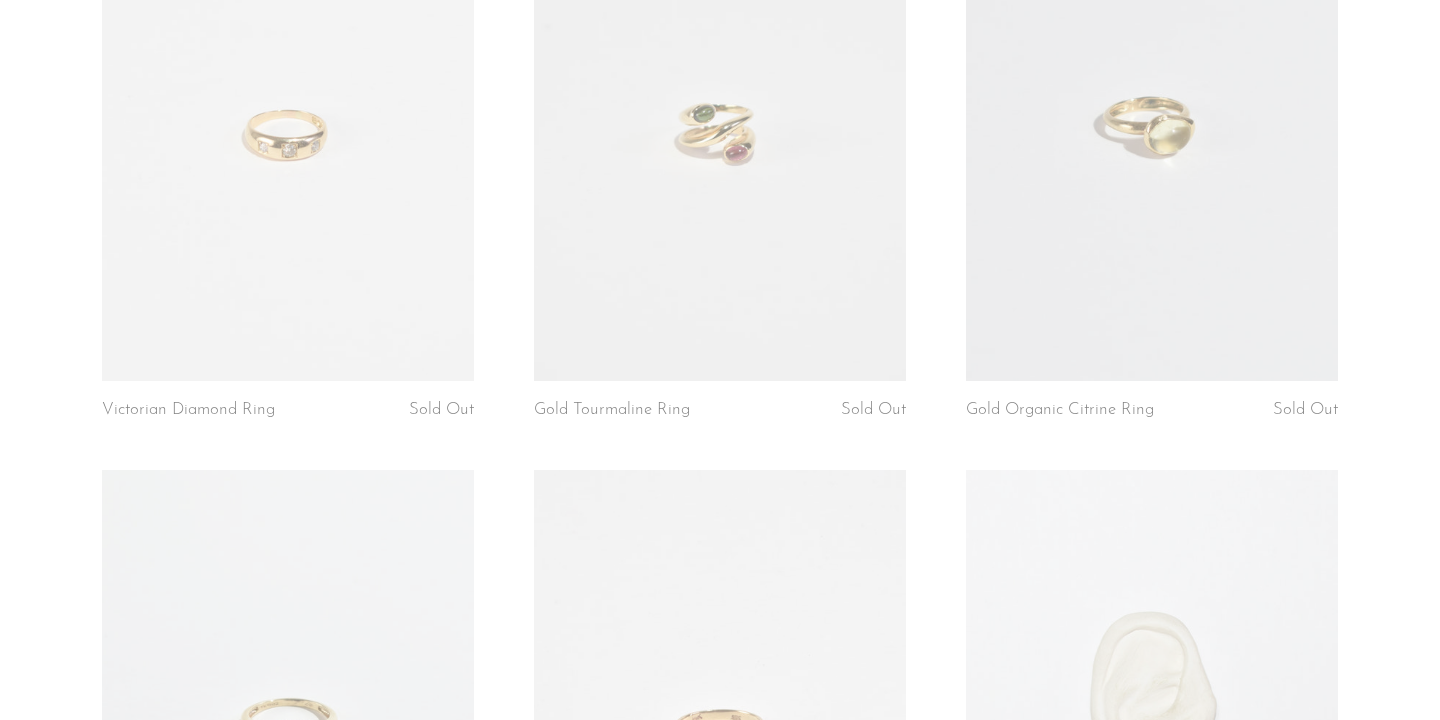 scroll, scrollTop: 2238, scrollLeft: 0, axis: vertical 